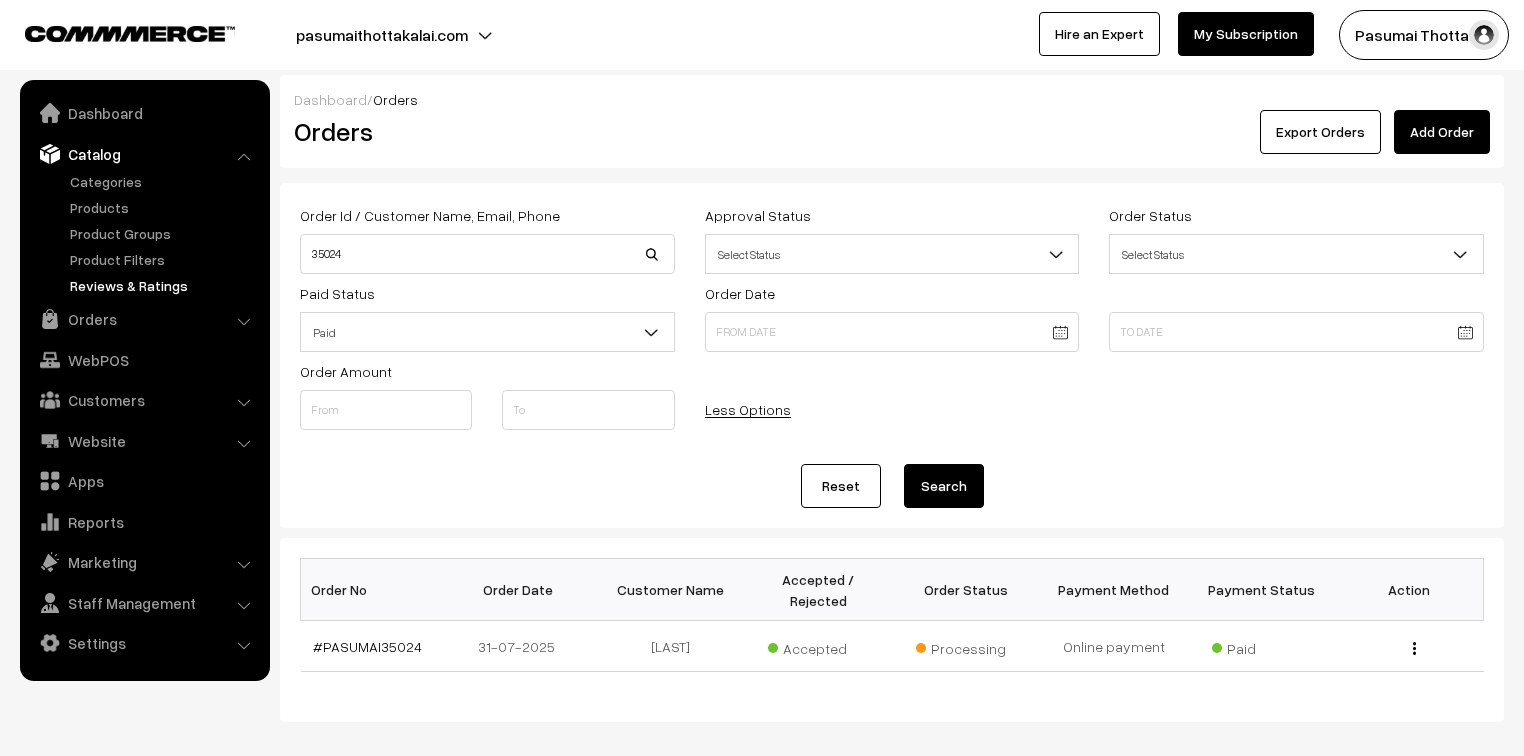 scroll, scrollTop: 0, scrollLeft: 0, axis: both 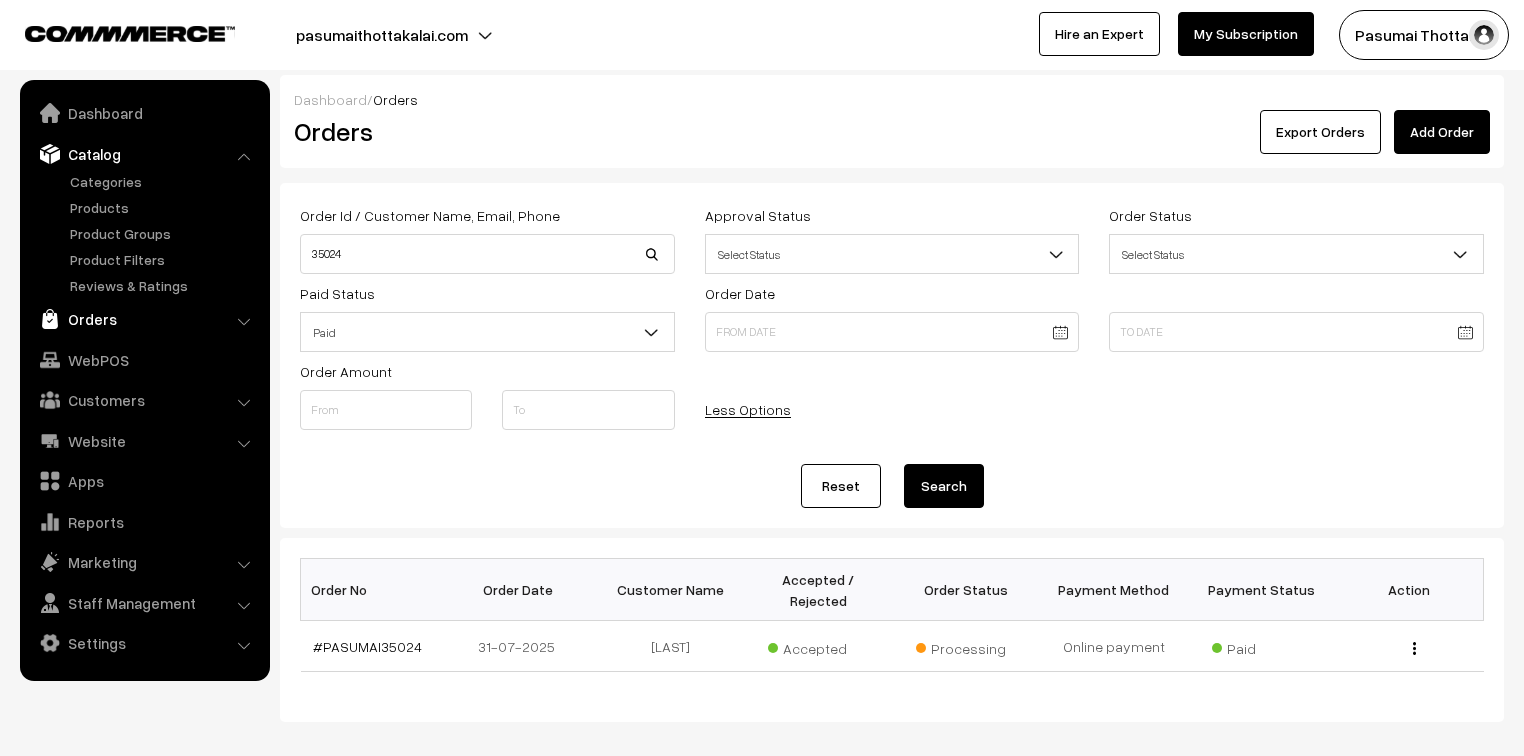 click on "Orders" at bounding box center (144, 319) 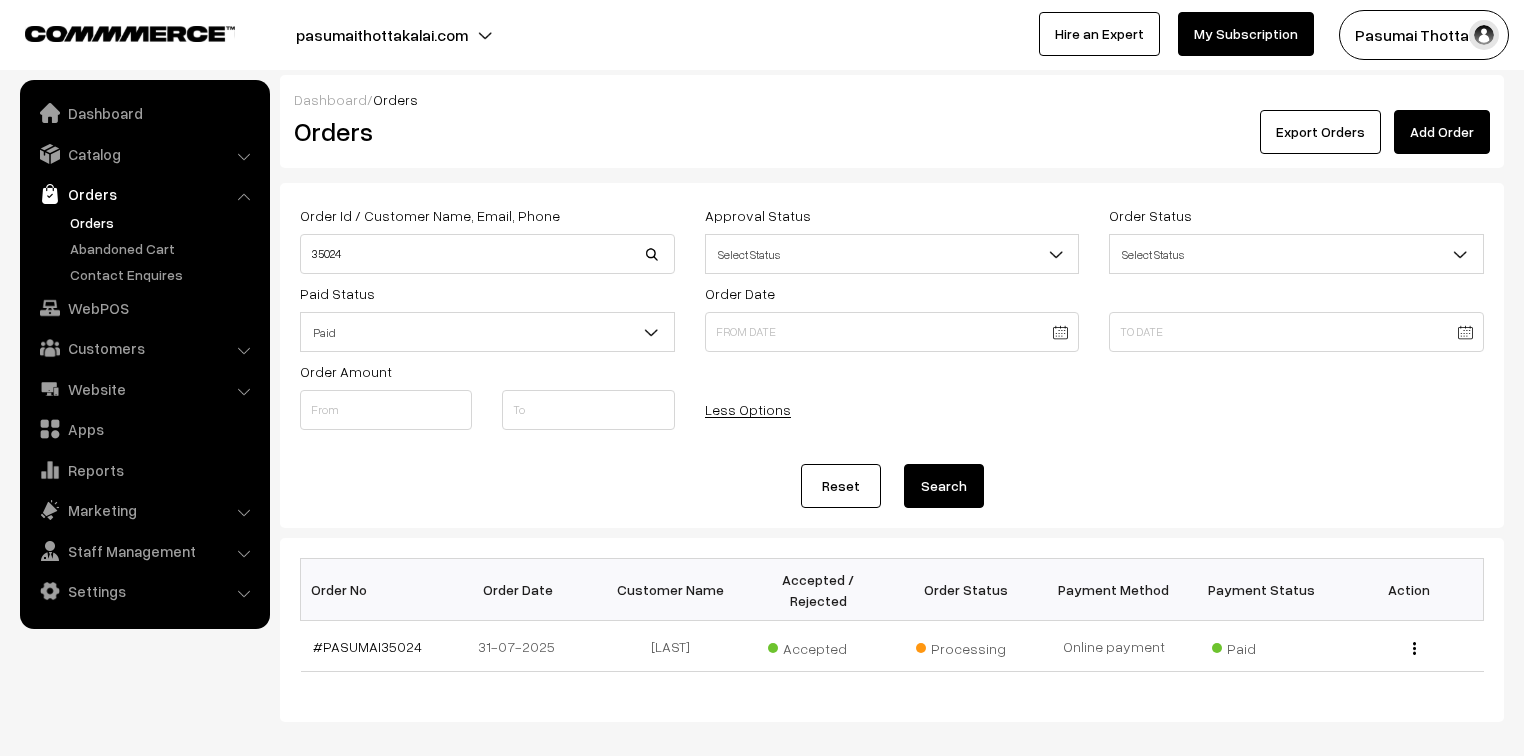 click on "Orders" at bounding box center (144, 194) 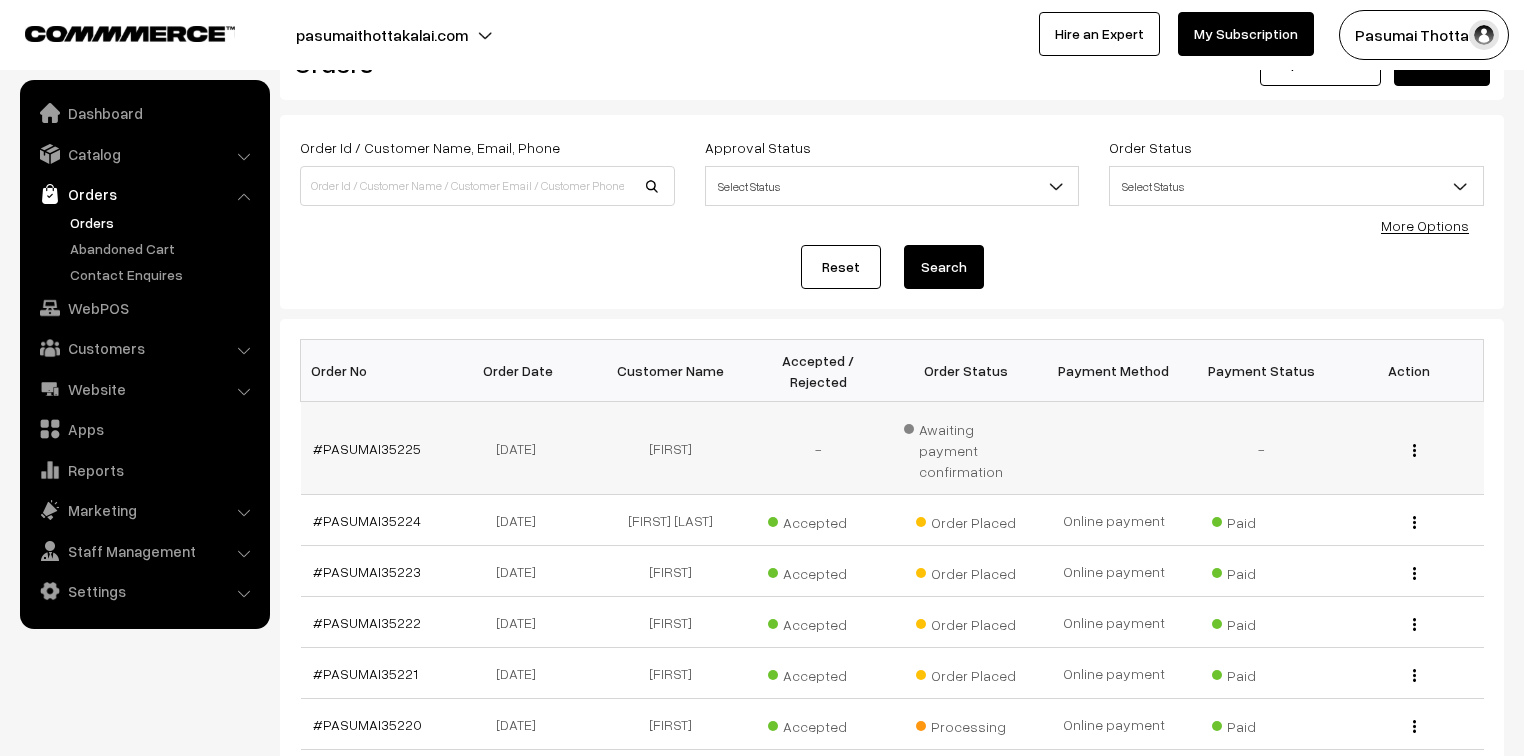 scroll, scrollTop: 320, scrollLeft: 0, axis: vertical 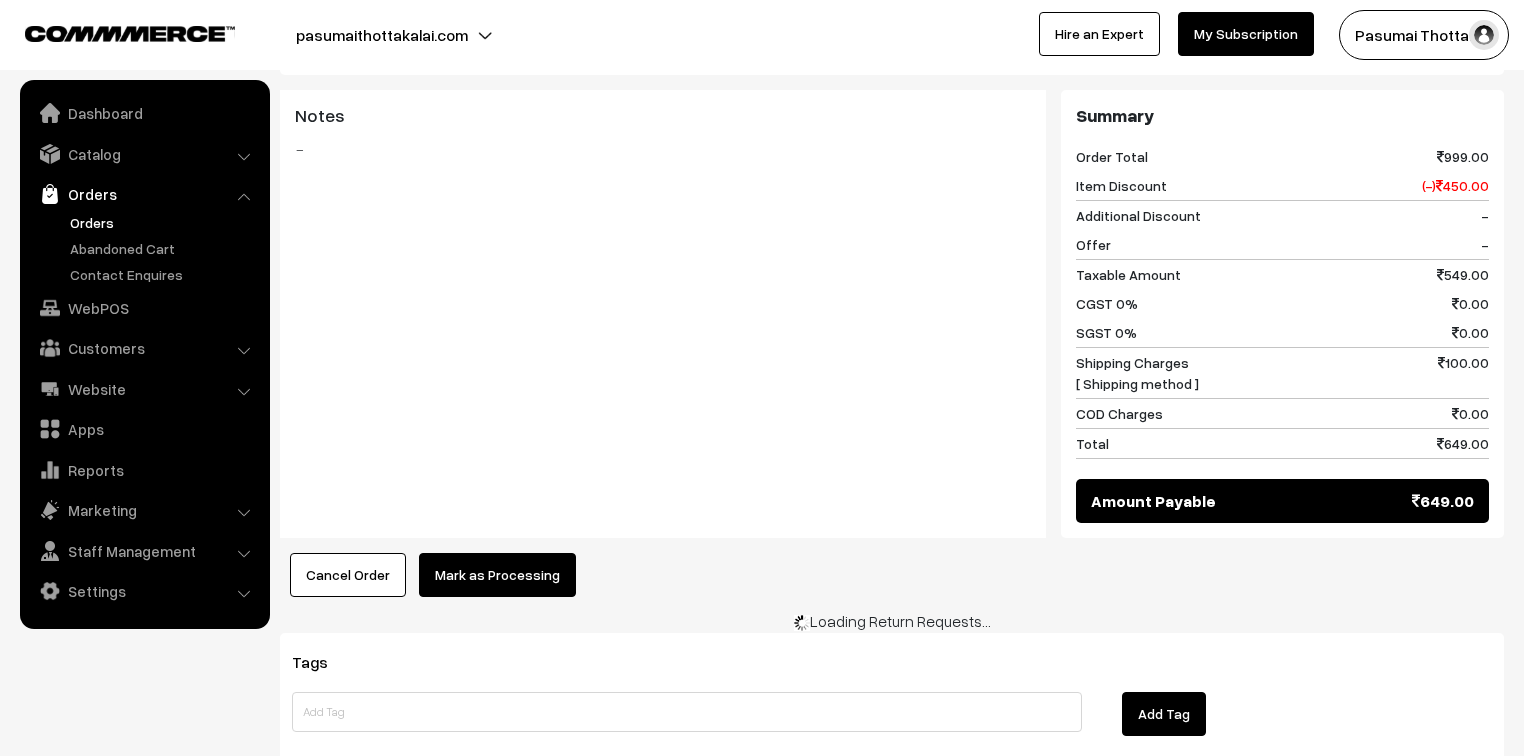 click on "Mark as Processing" at bounding box center (497, 575) 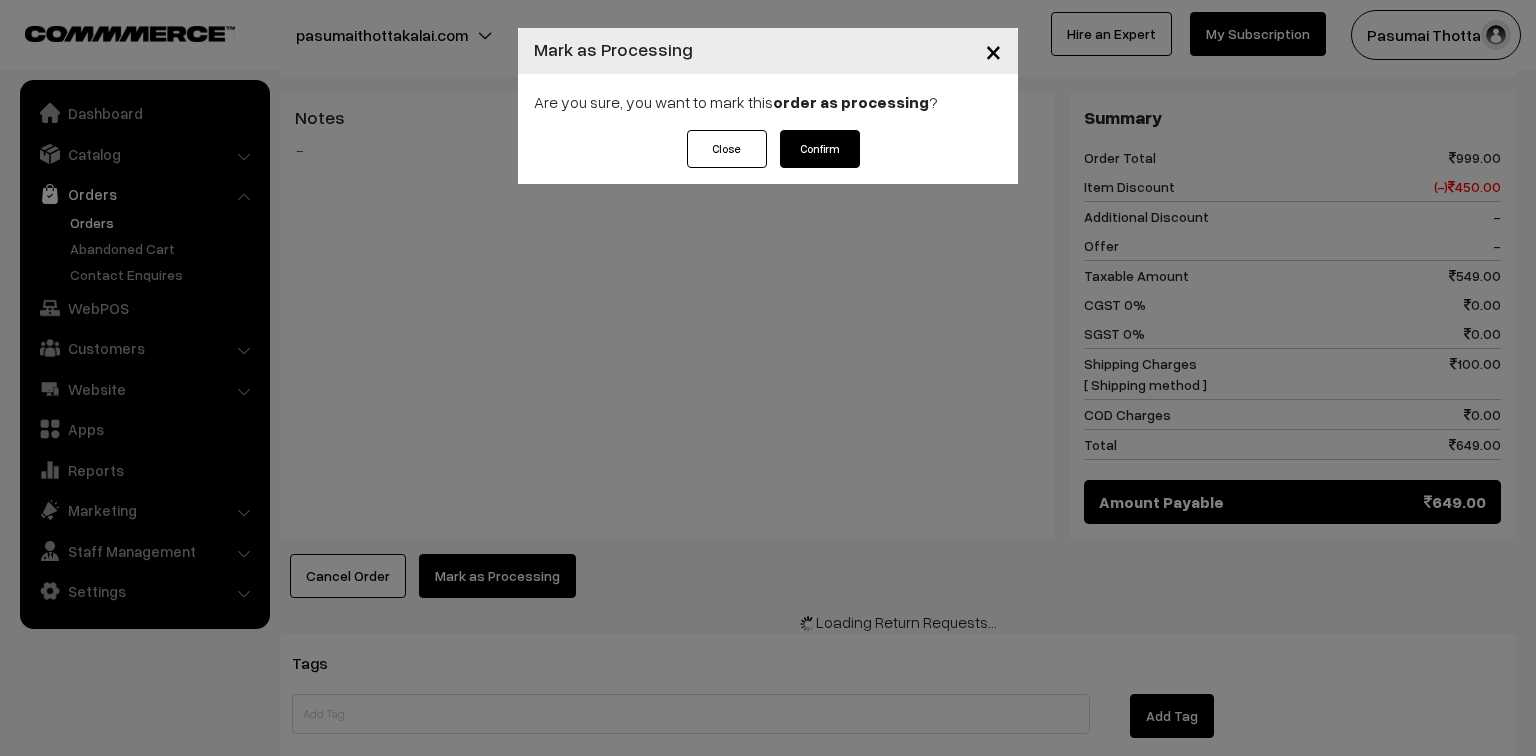 click on "×
Mark as Processing
Are you sure, you want to mark this  order as processing  ?
Close
Confirm" at bounding box center [768, 378] 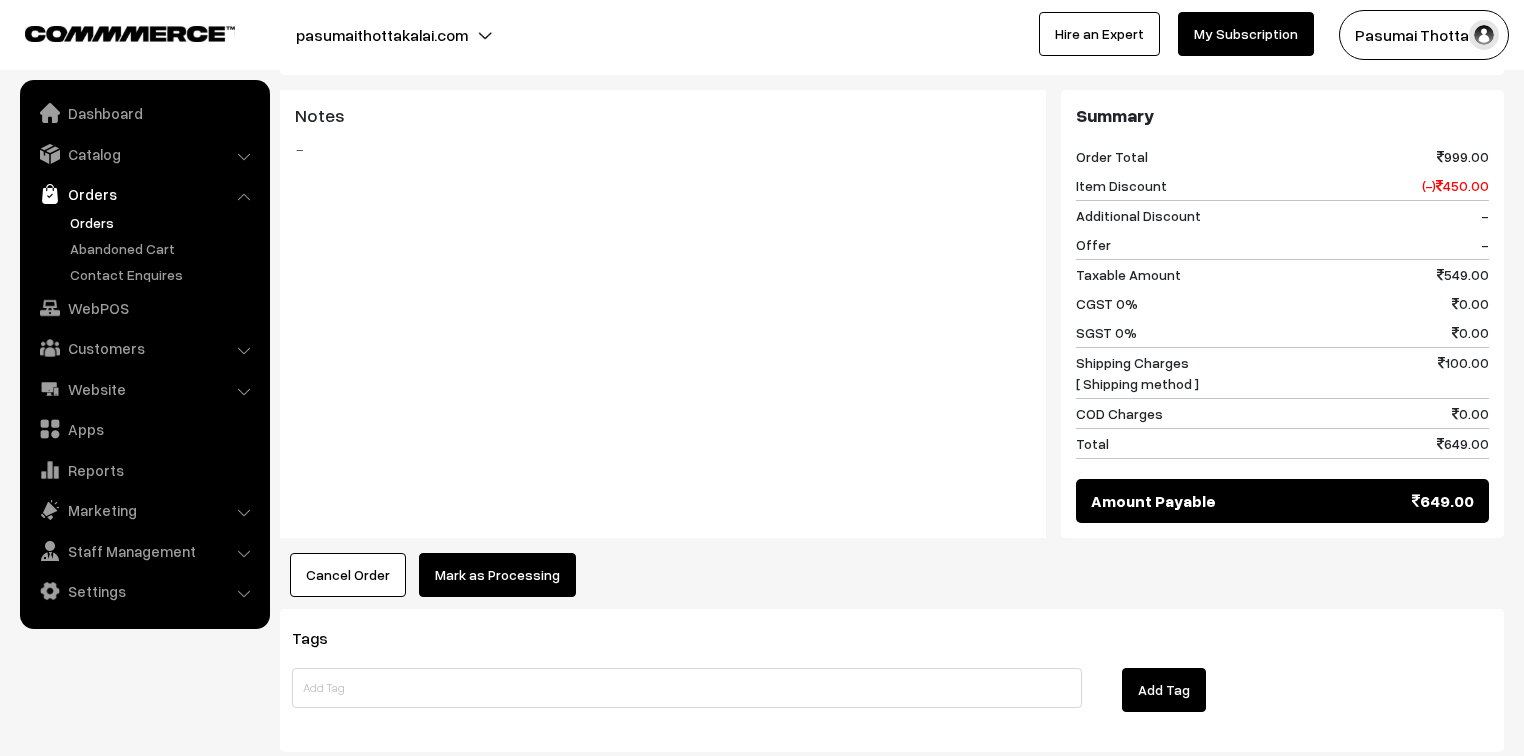 drag, startPoint x: 509, startPoint y: 593, endPoint x: 509, endPoint y: 580, distance: 13 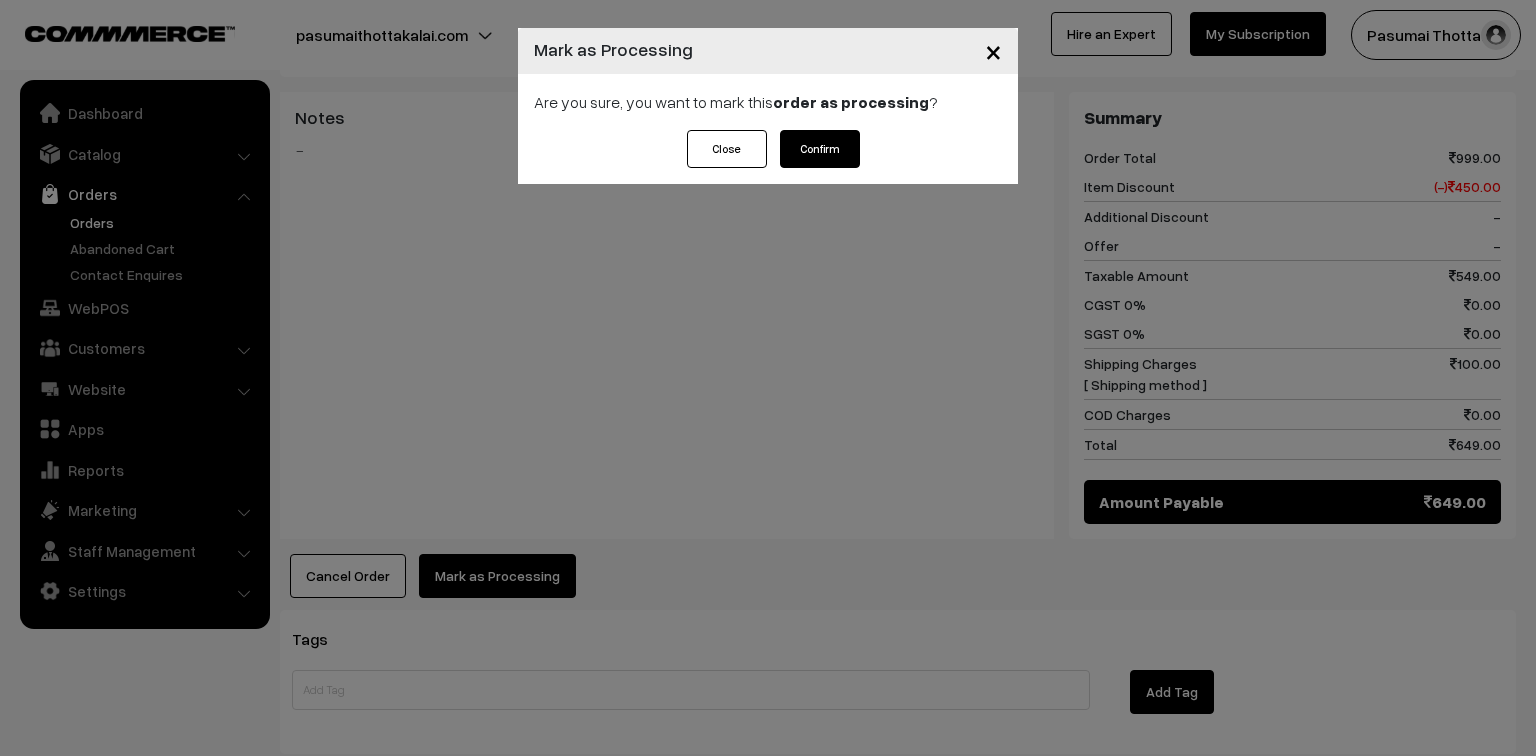 click on "Confirm" at bounding box center (820, 149) 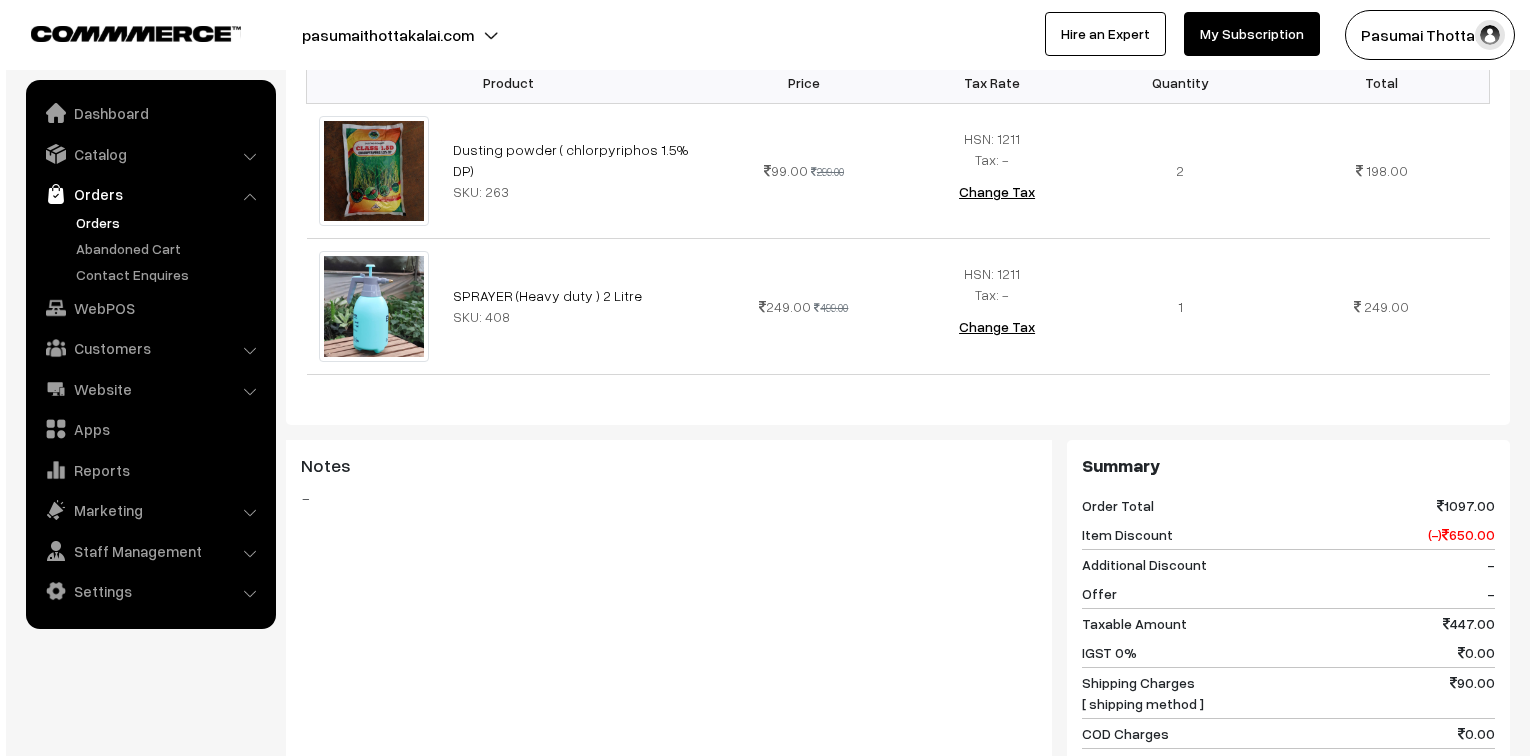 scroll, scrollTop: 960, scrollLeft: 0, axis: vertical 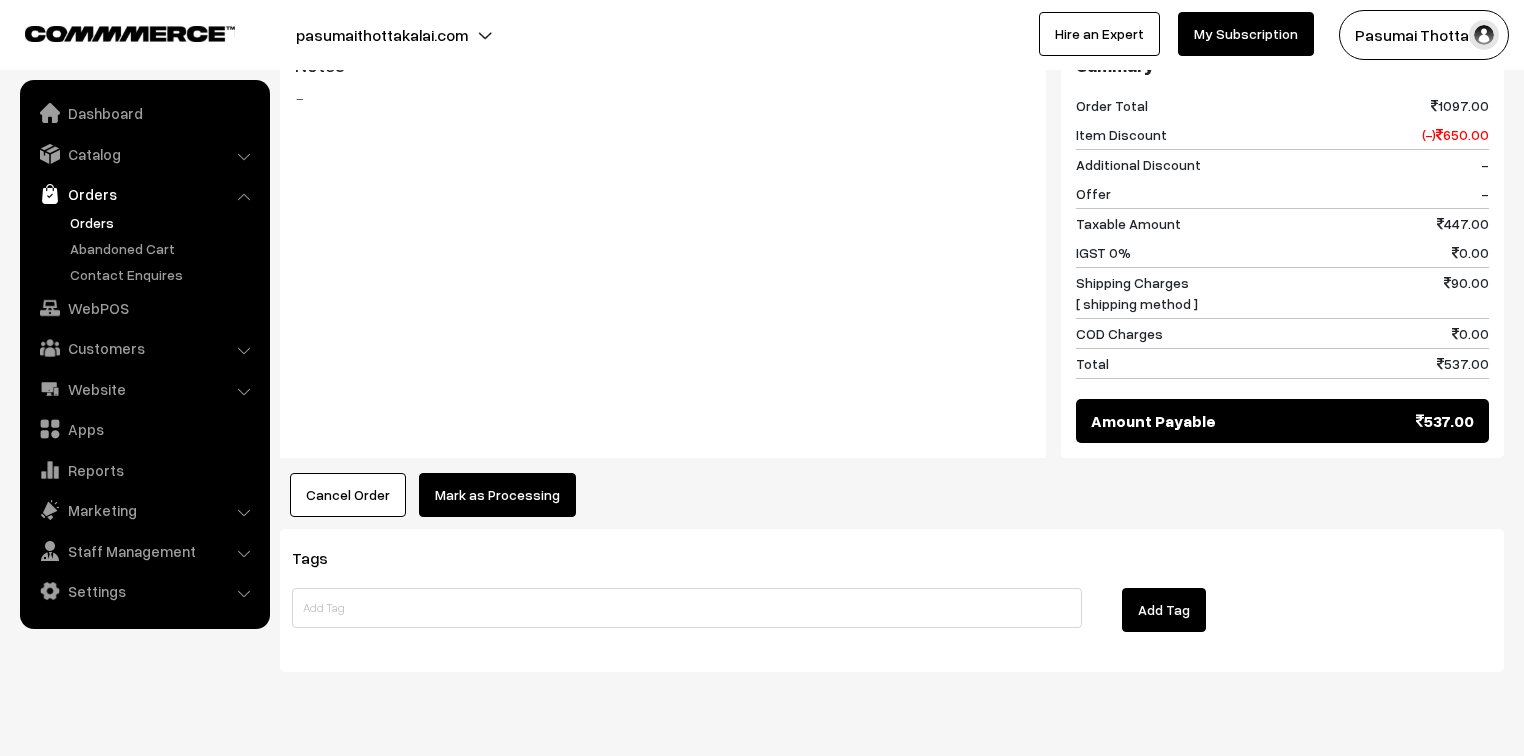 click on "Mark as Processing" at bounding box center [497, 495] 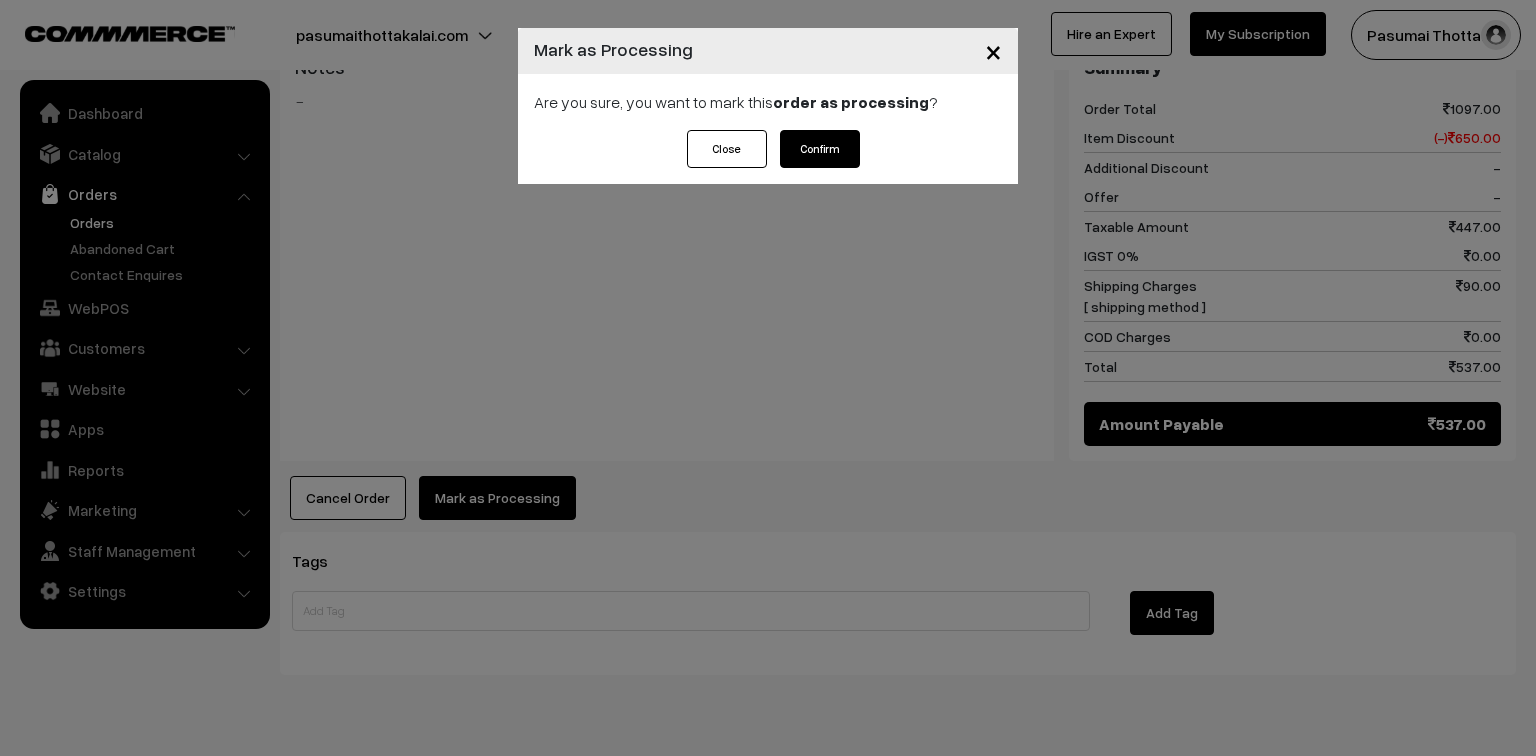 click on "Confirm" at bounding box center (820, 149) 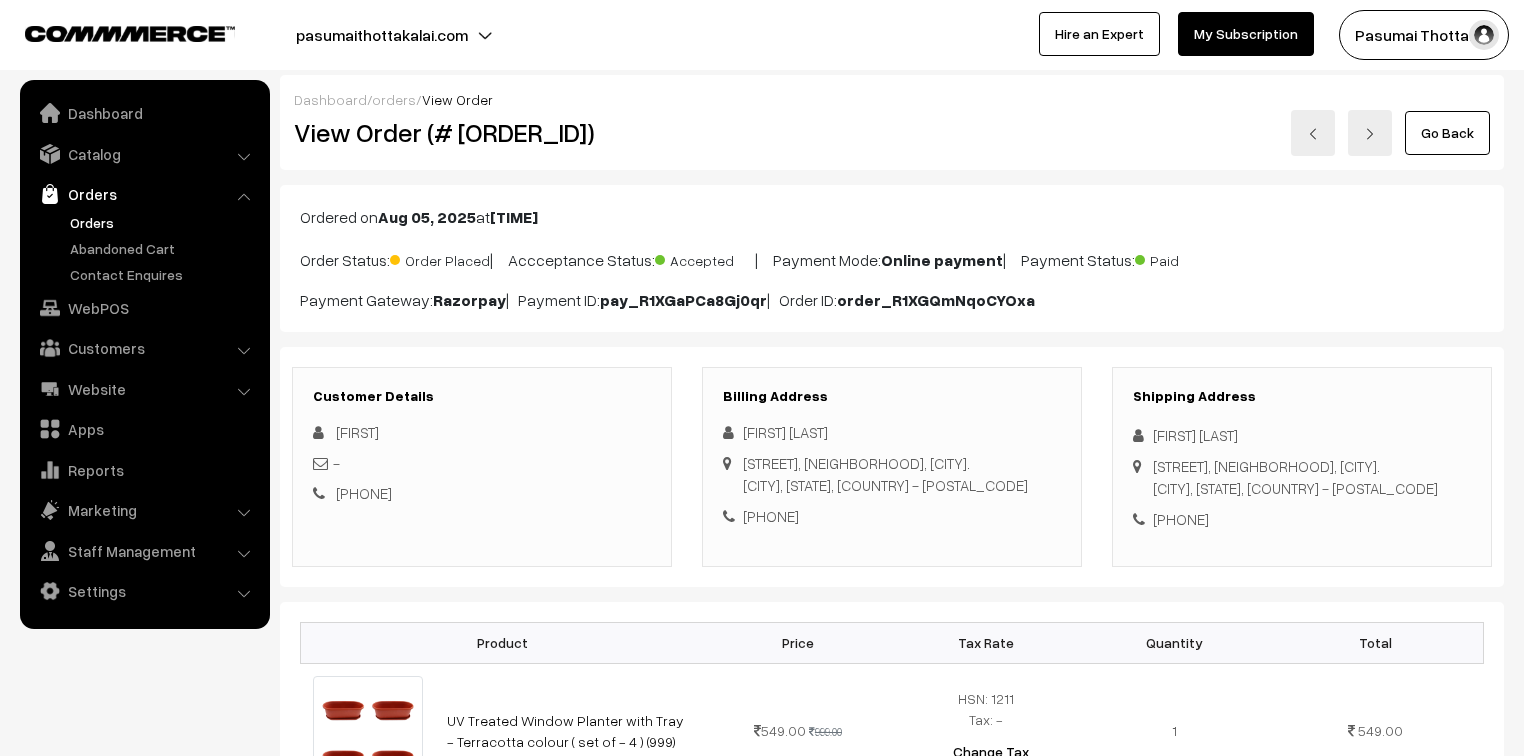 scroll, scrollTop: 0, scrollLeft: 0, axis: both 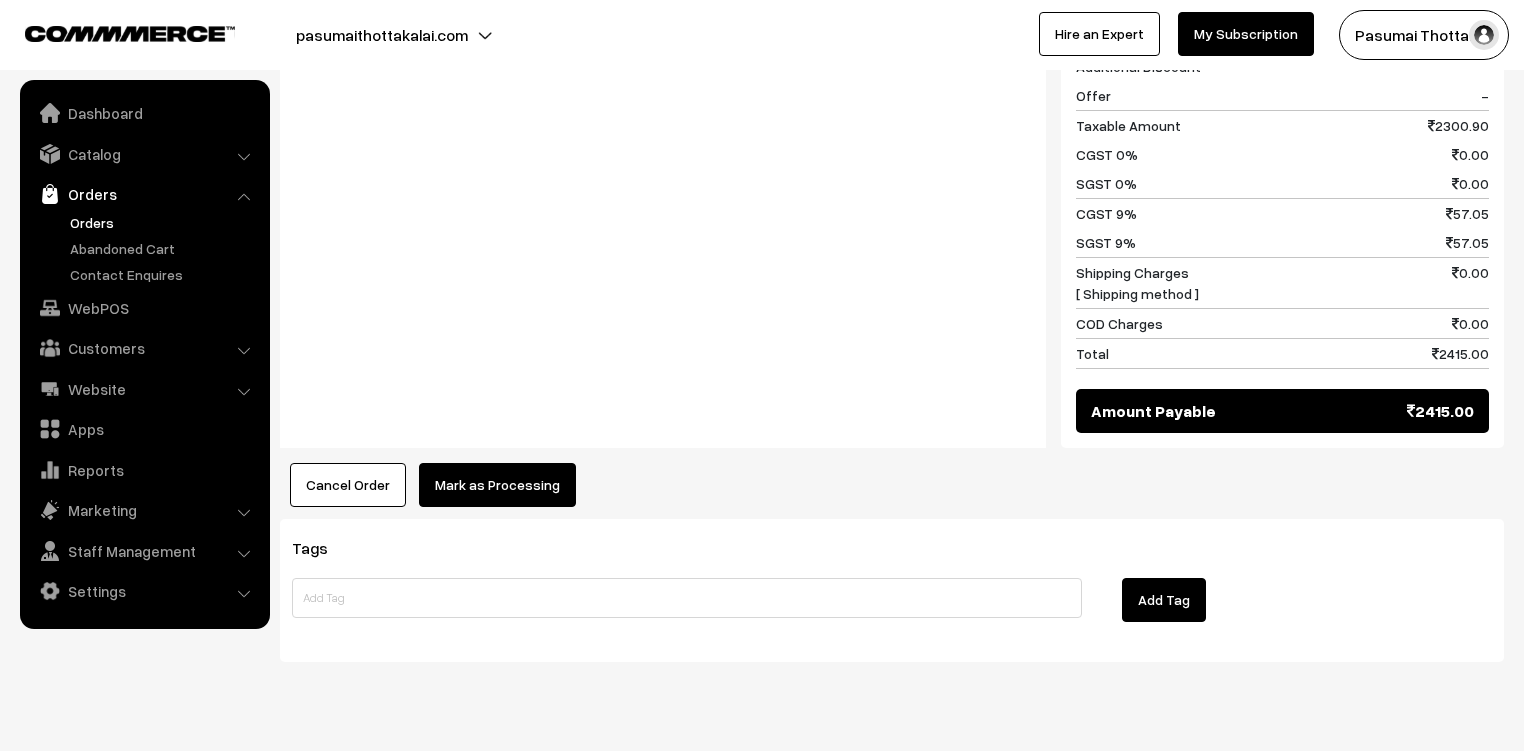 click on "Mark as Processing" at bounding box center [497, 485] 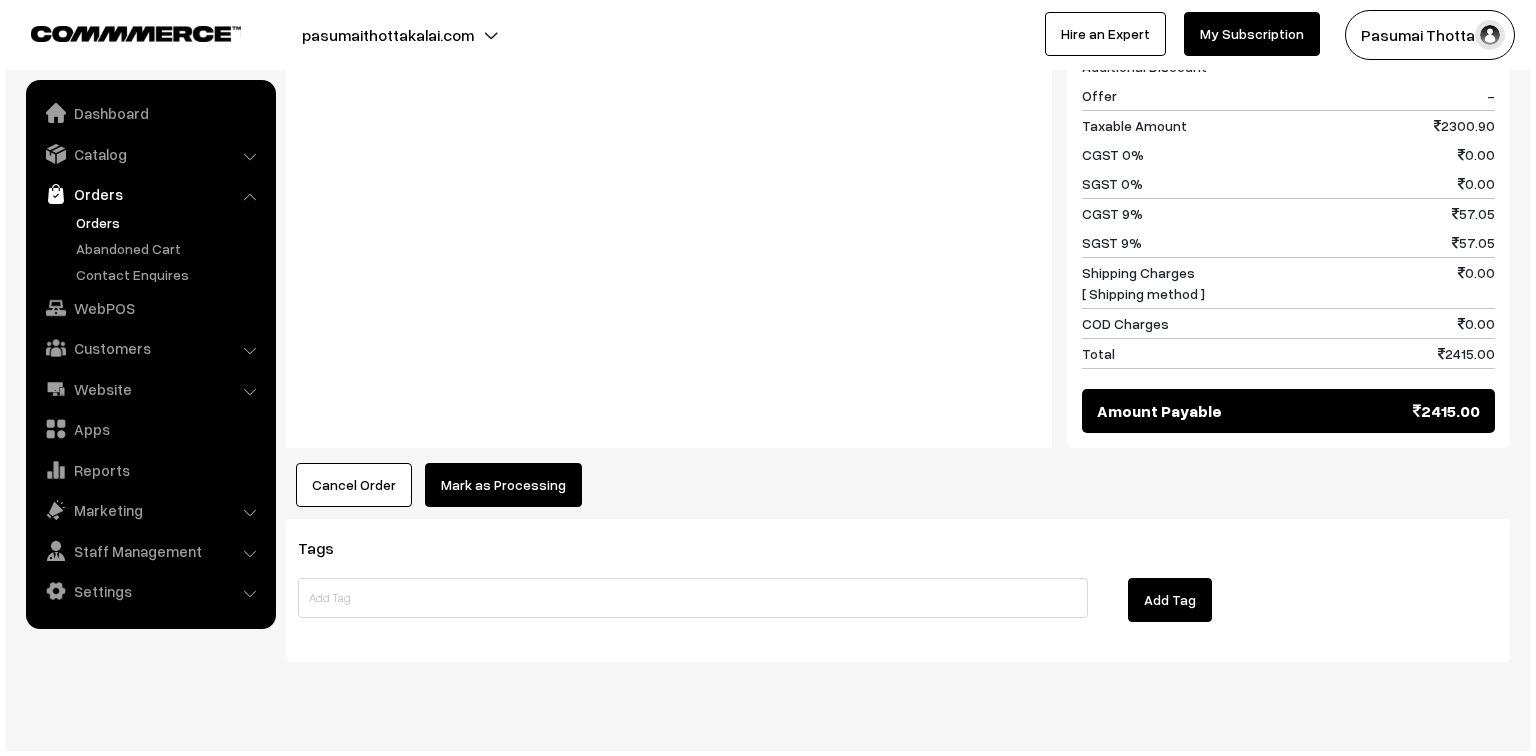scroll, scrollTop: 1608, scrollLeft: 0, axis: vertical 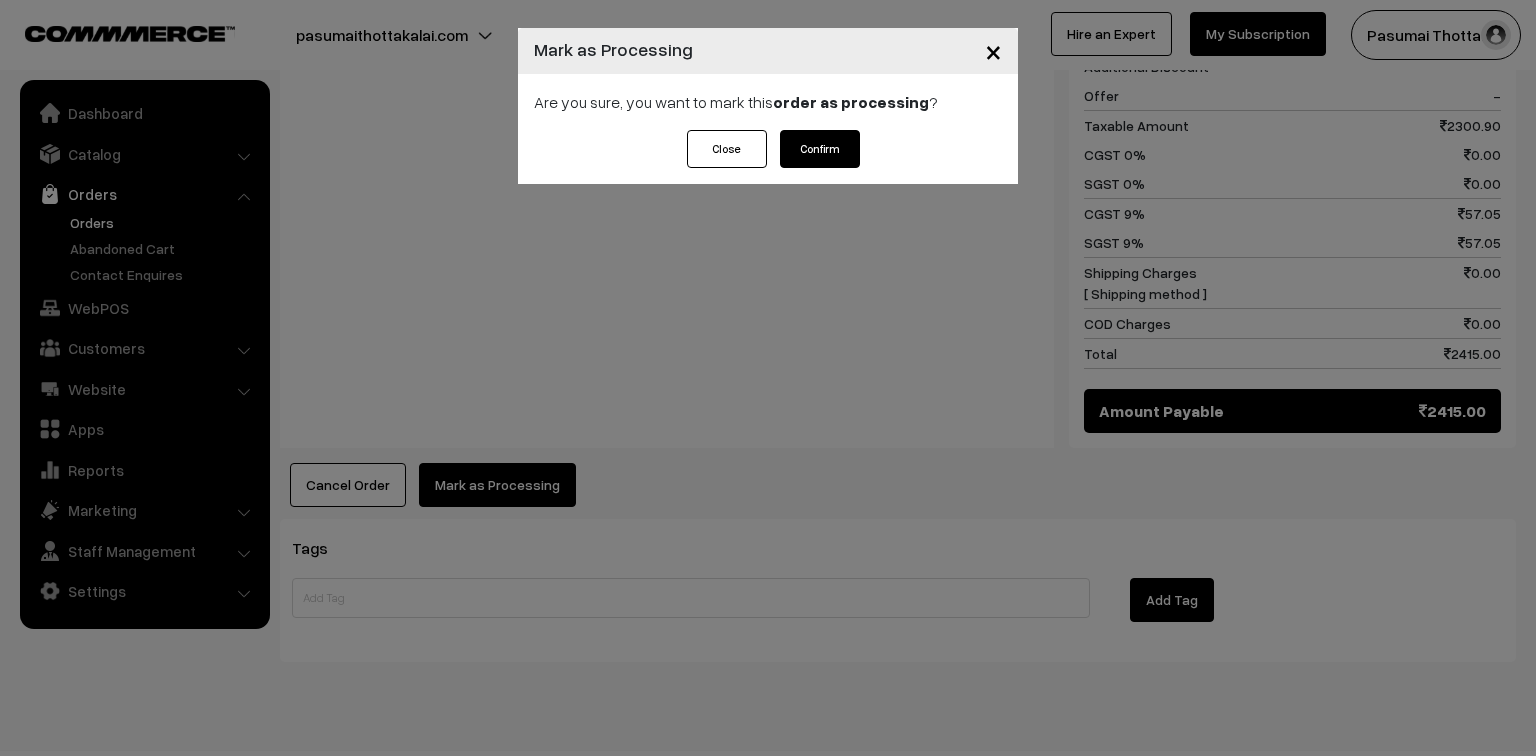 click on "Confirm" at bounding box center [820, 149] 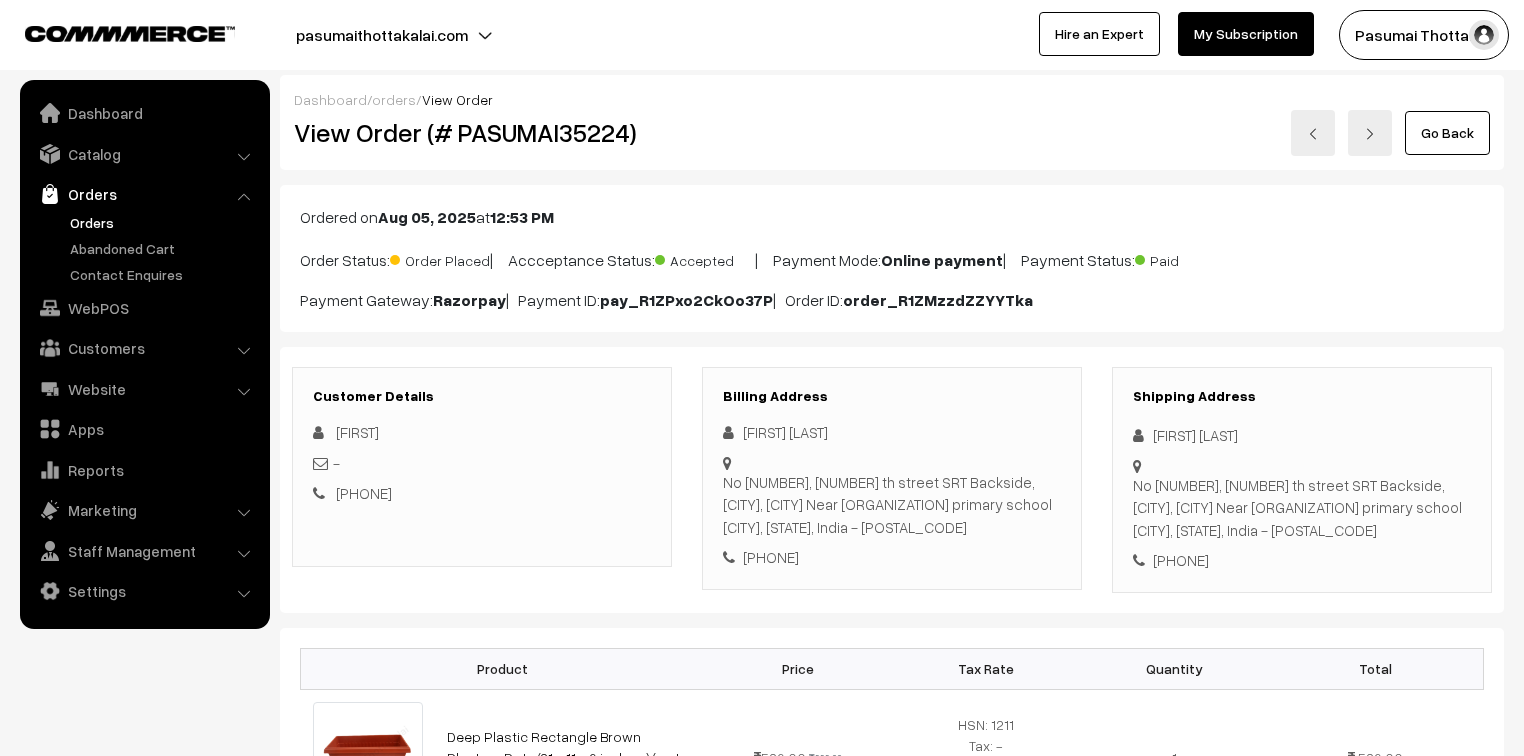 scroll, scrollTop: 0, scrollLeft: 0, axis: both 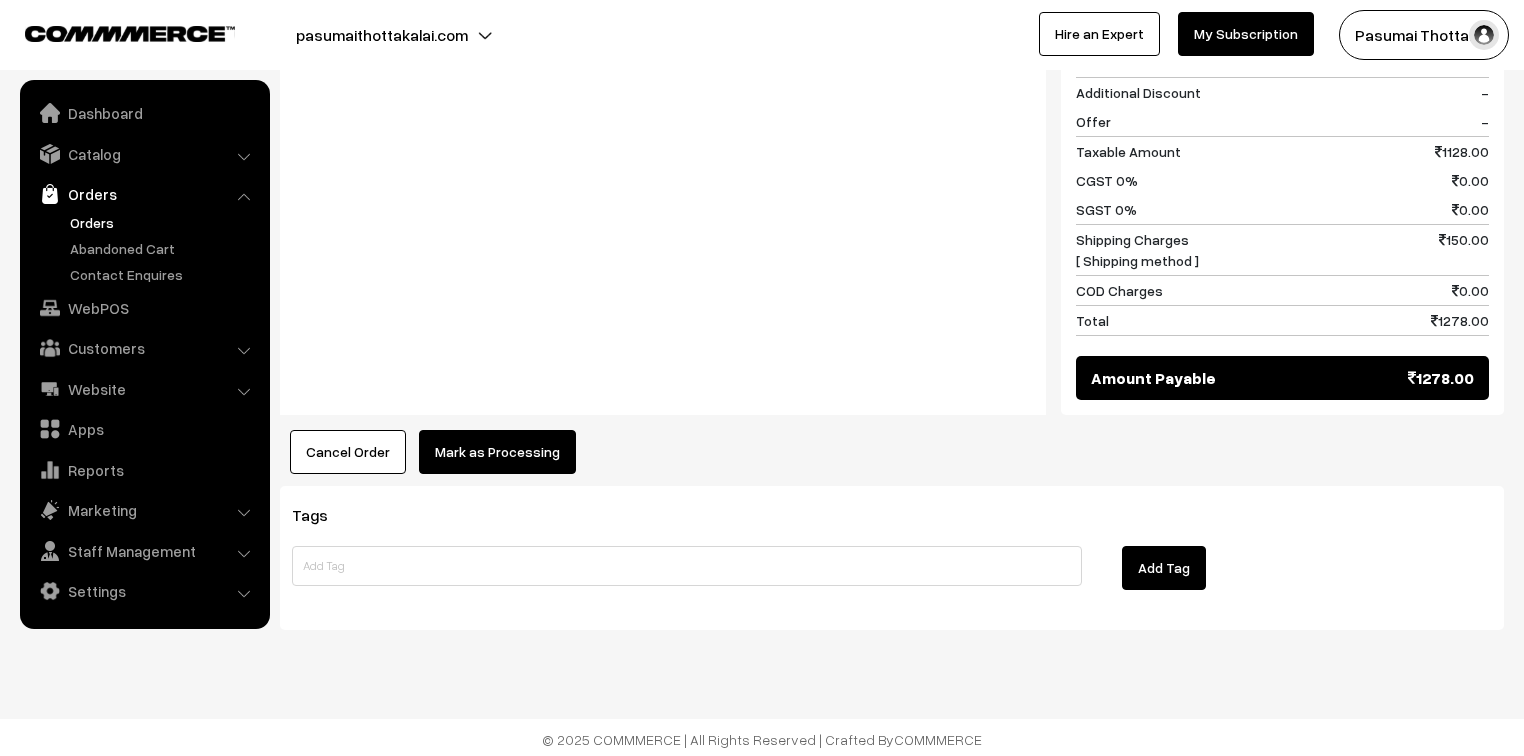 click on "Mark as Processing" at bounding box center [497, 452] 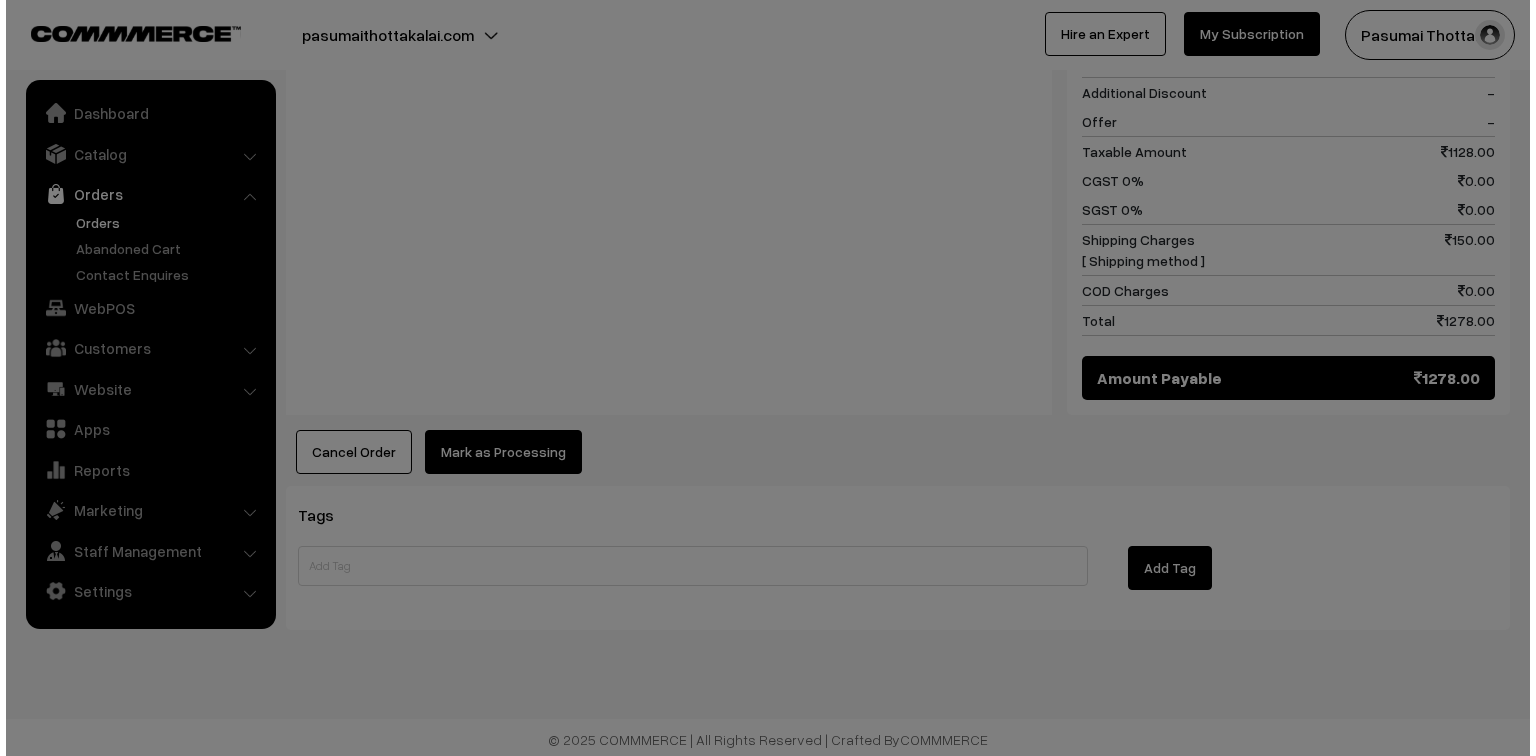 scroll, scrollTop: 1060, scrollLeft: 0, axis: vertical 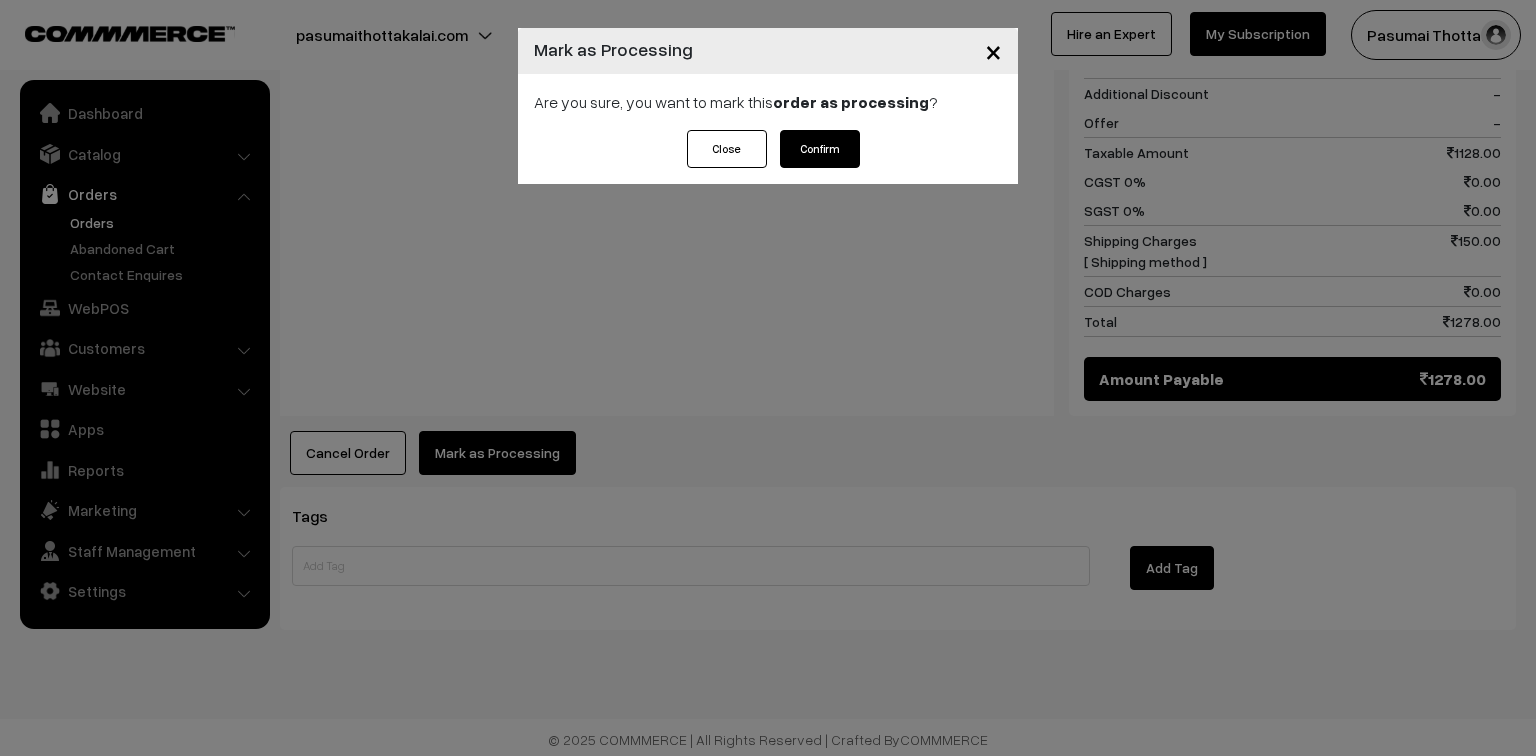 click on "Confirm" at bounding box center [820, 149] 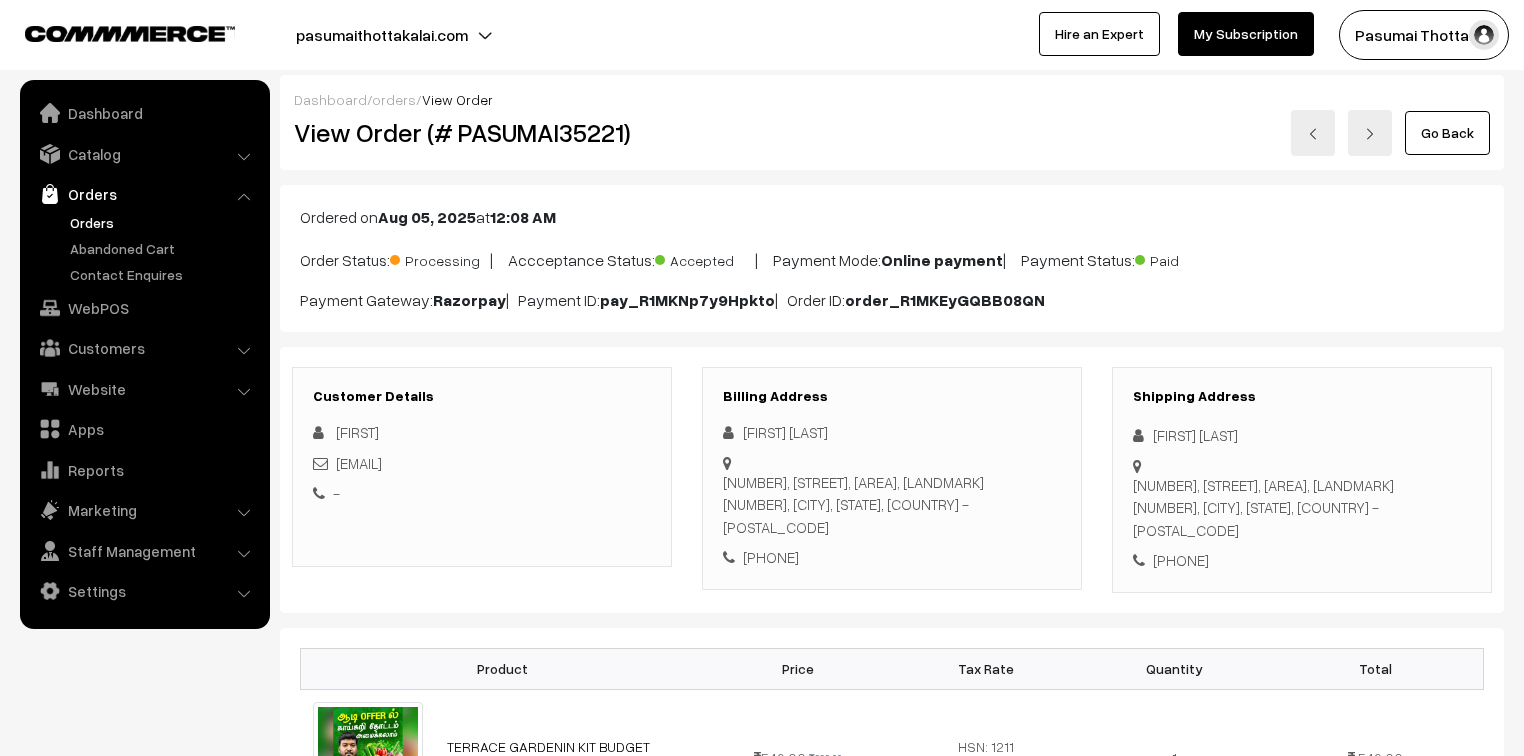 scroll, scrollTop: 0, scrollLeft: 0, axis: both 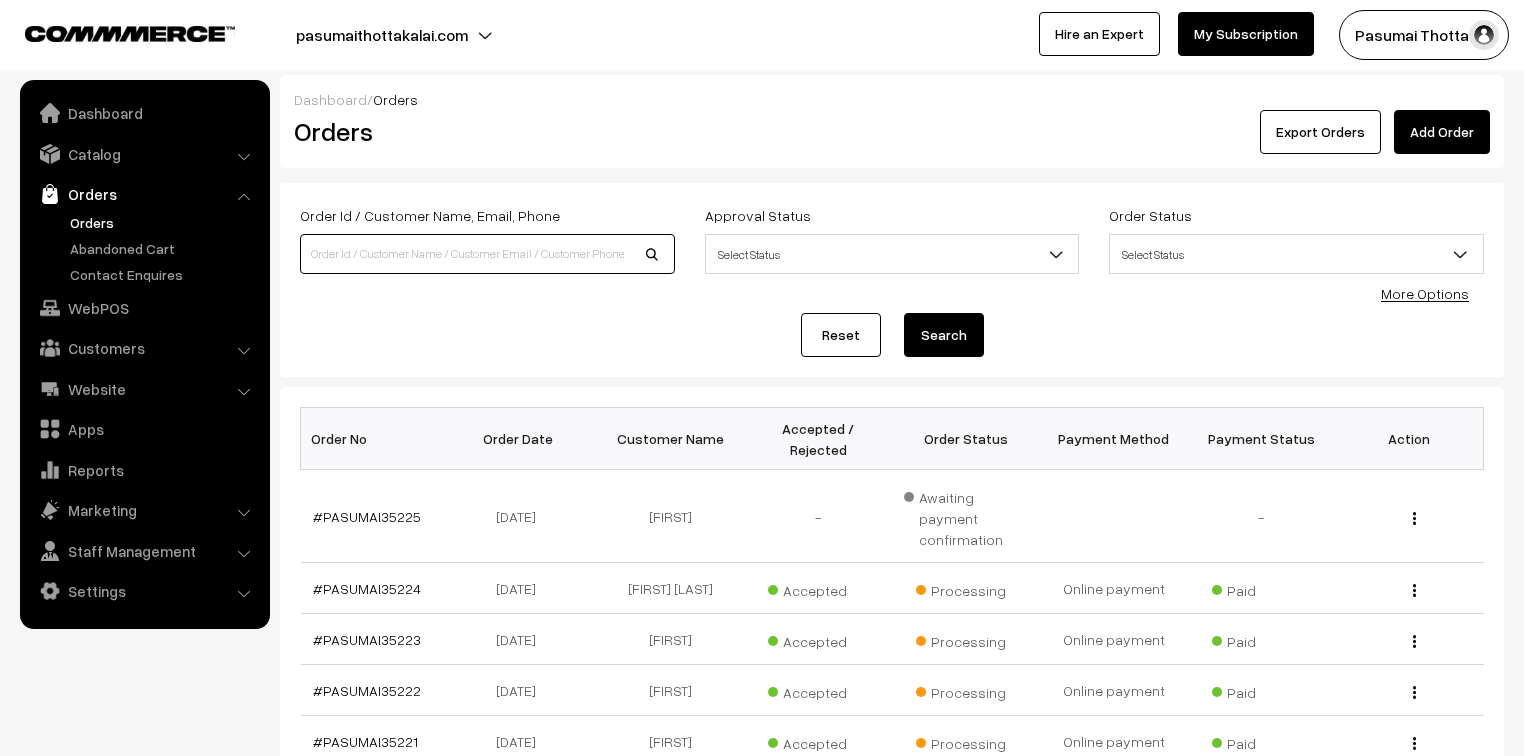 click at bounding box center [487, 254] 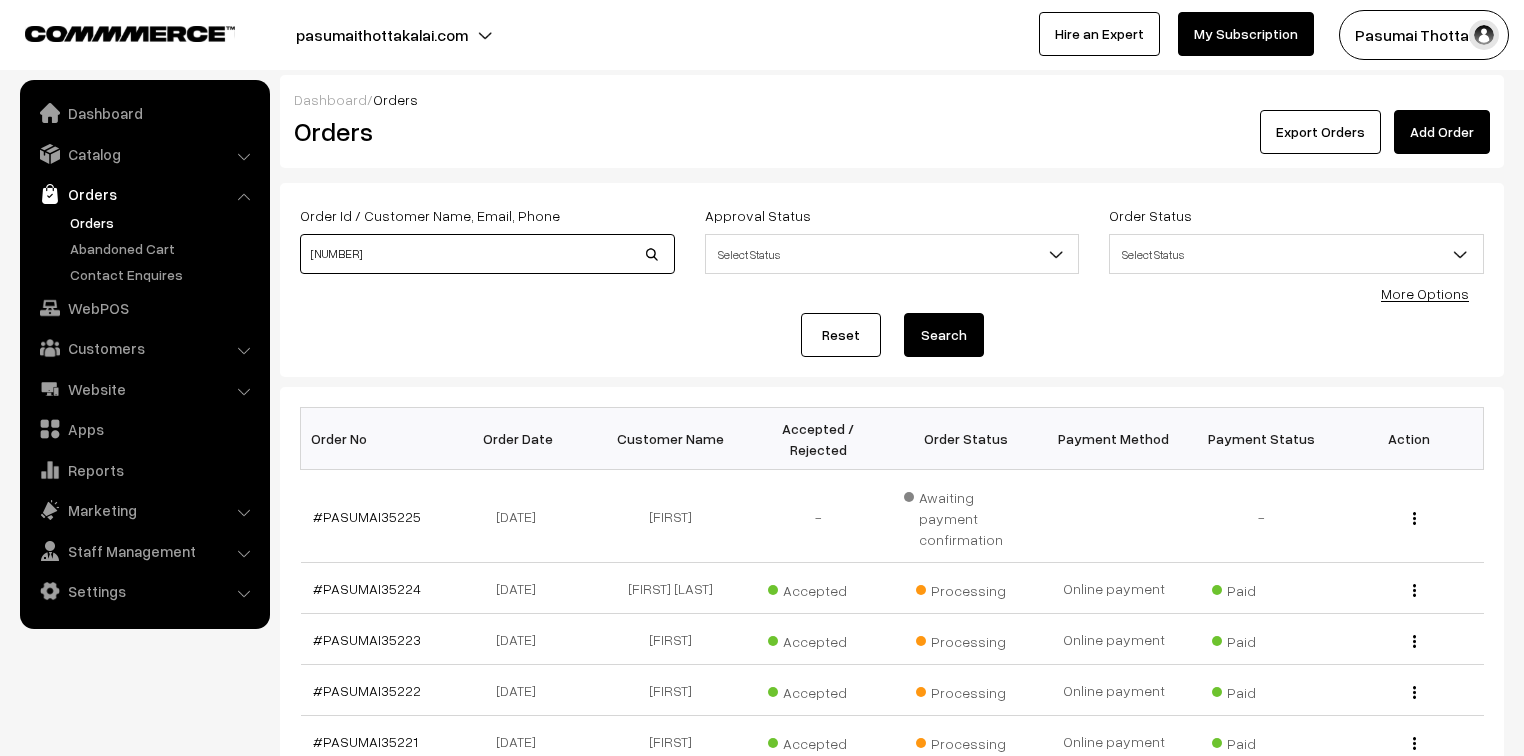 type on "[NUMBER]" 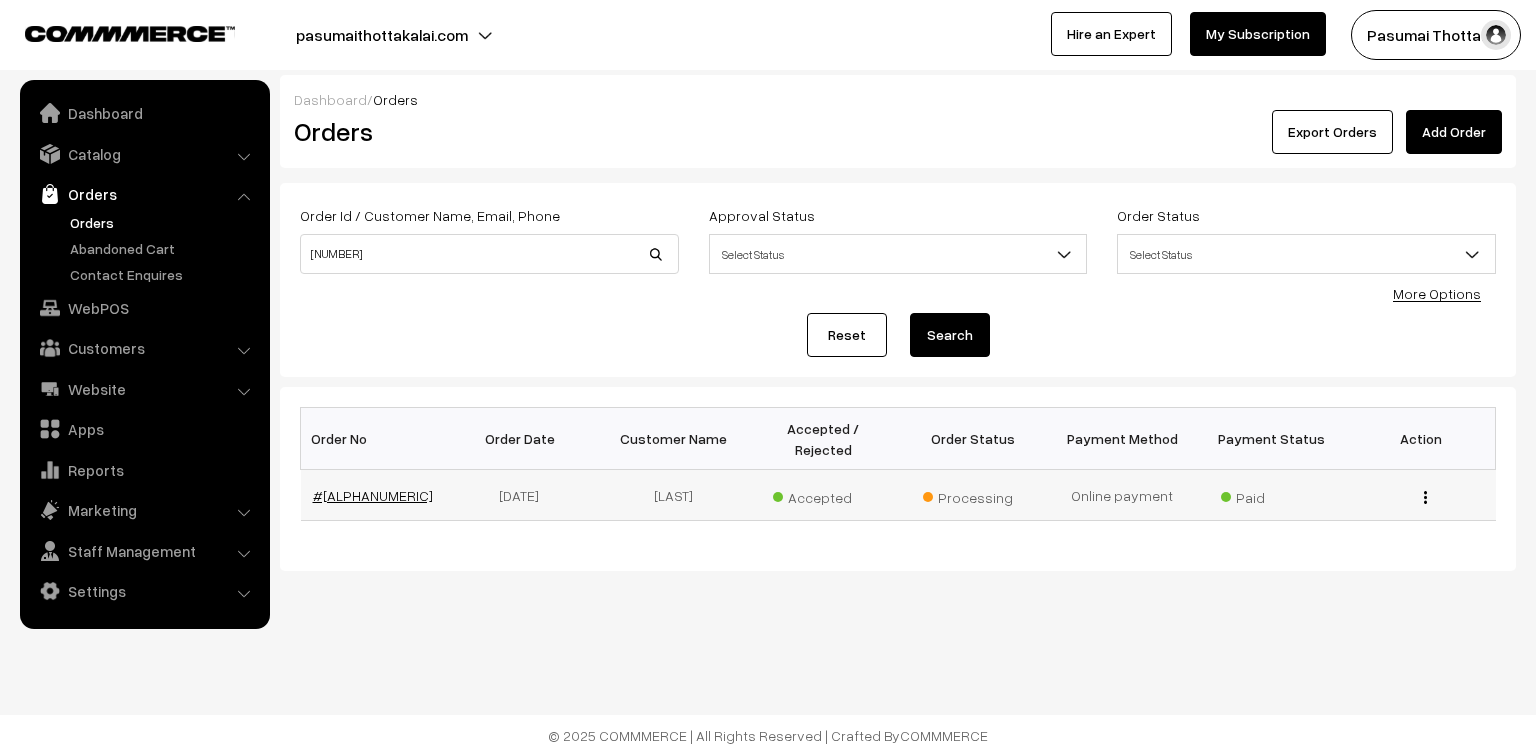 scroll, scrollTop: 0, scrollLeft: 0, axis: both 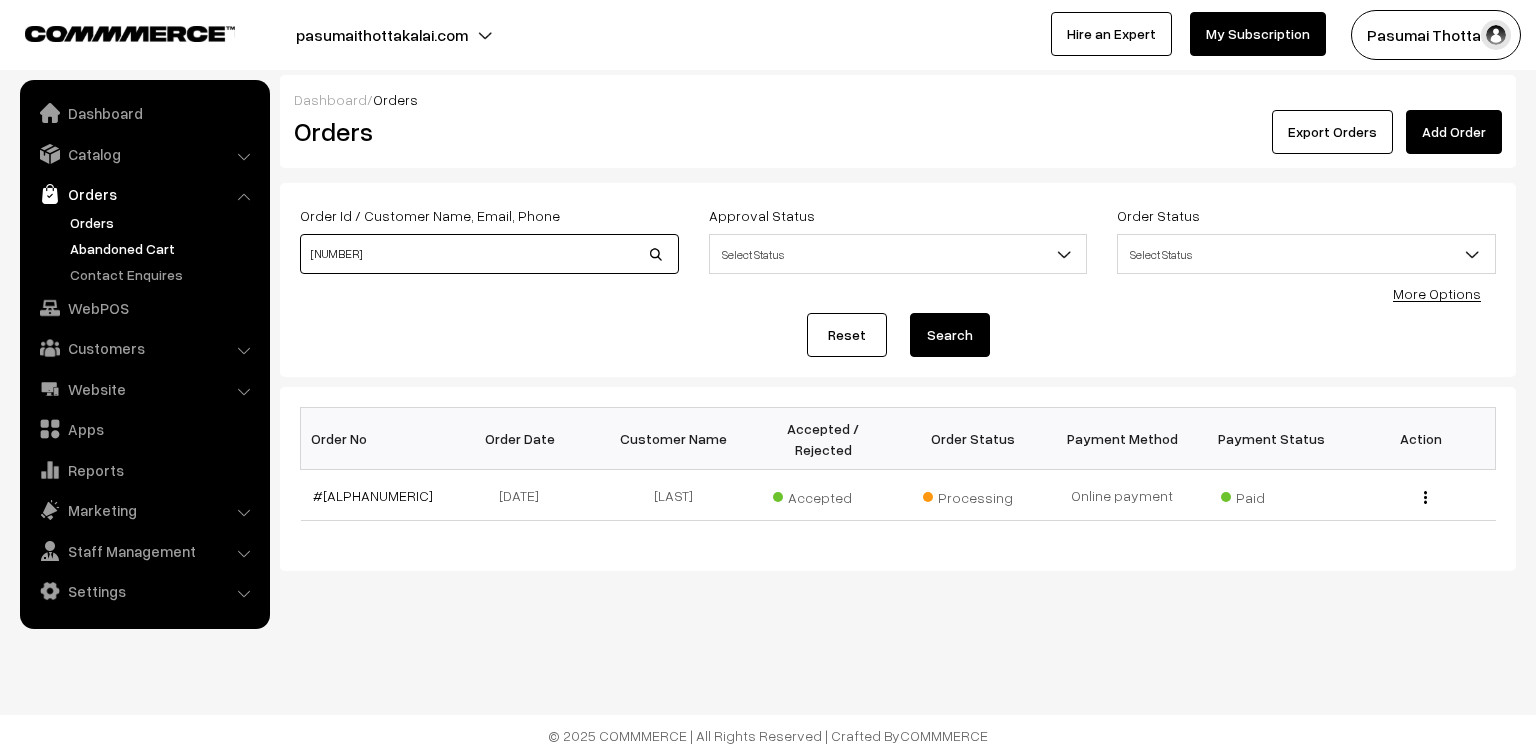 drag, startPoint x: 360, startPoint y: 260, endPoint x: 240, endPoint y: 252, distance: 120.26637 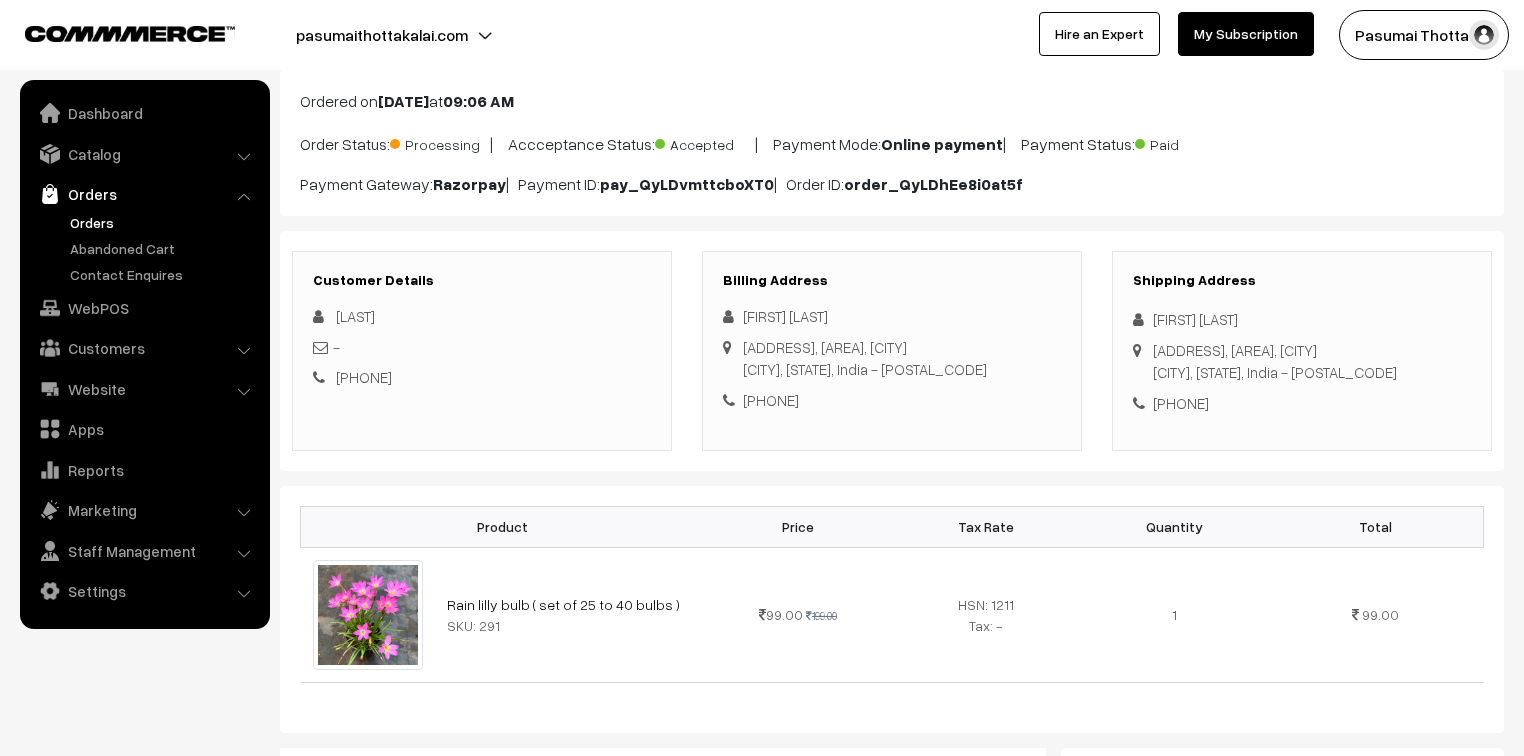 scroll, scrollTop: 80, scrollLeft: 0, axis: vertical 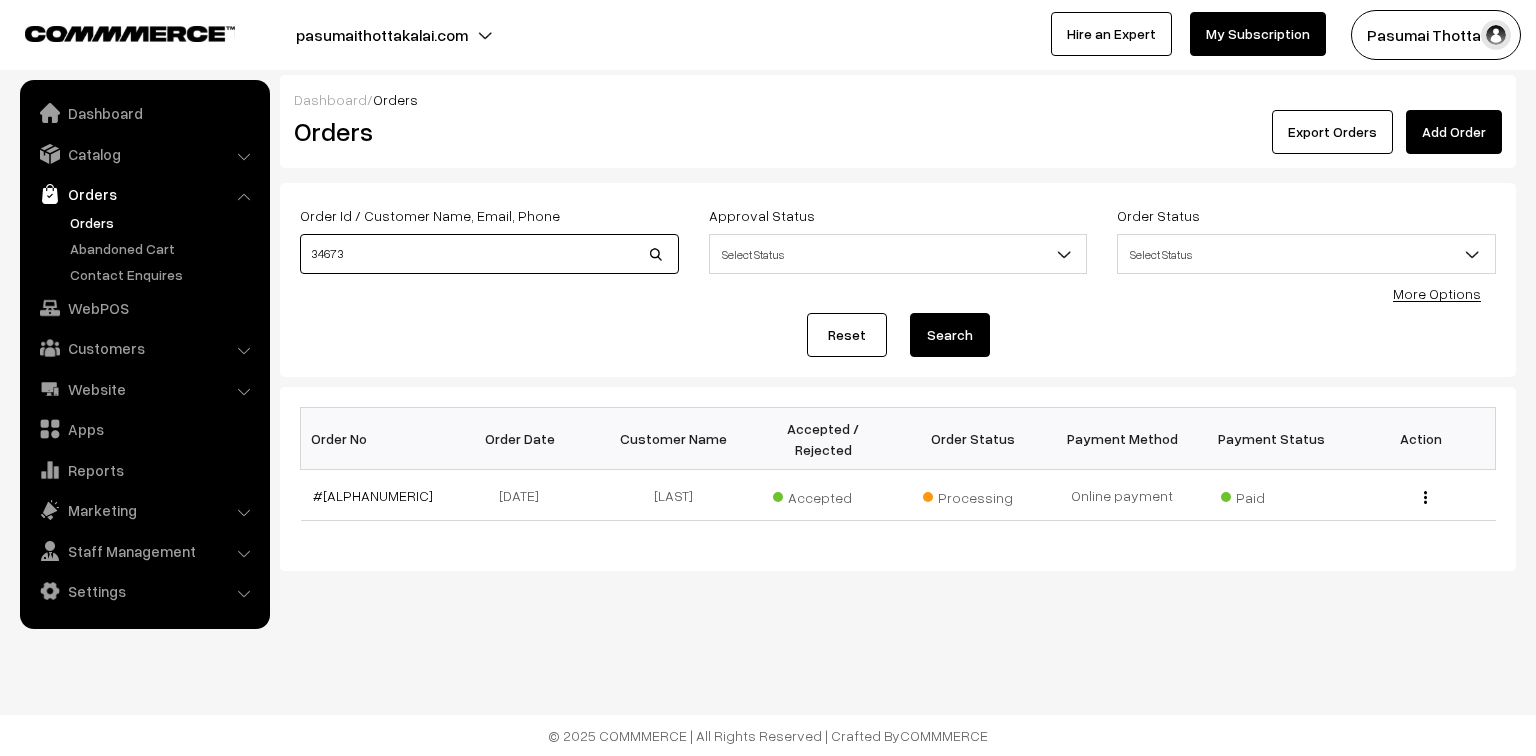 drag, startPoint x: 356, startPoint y: 264, endPoint x: 231, endPoint y: 261, distance: 125.035995 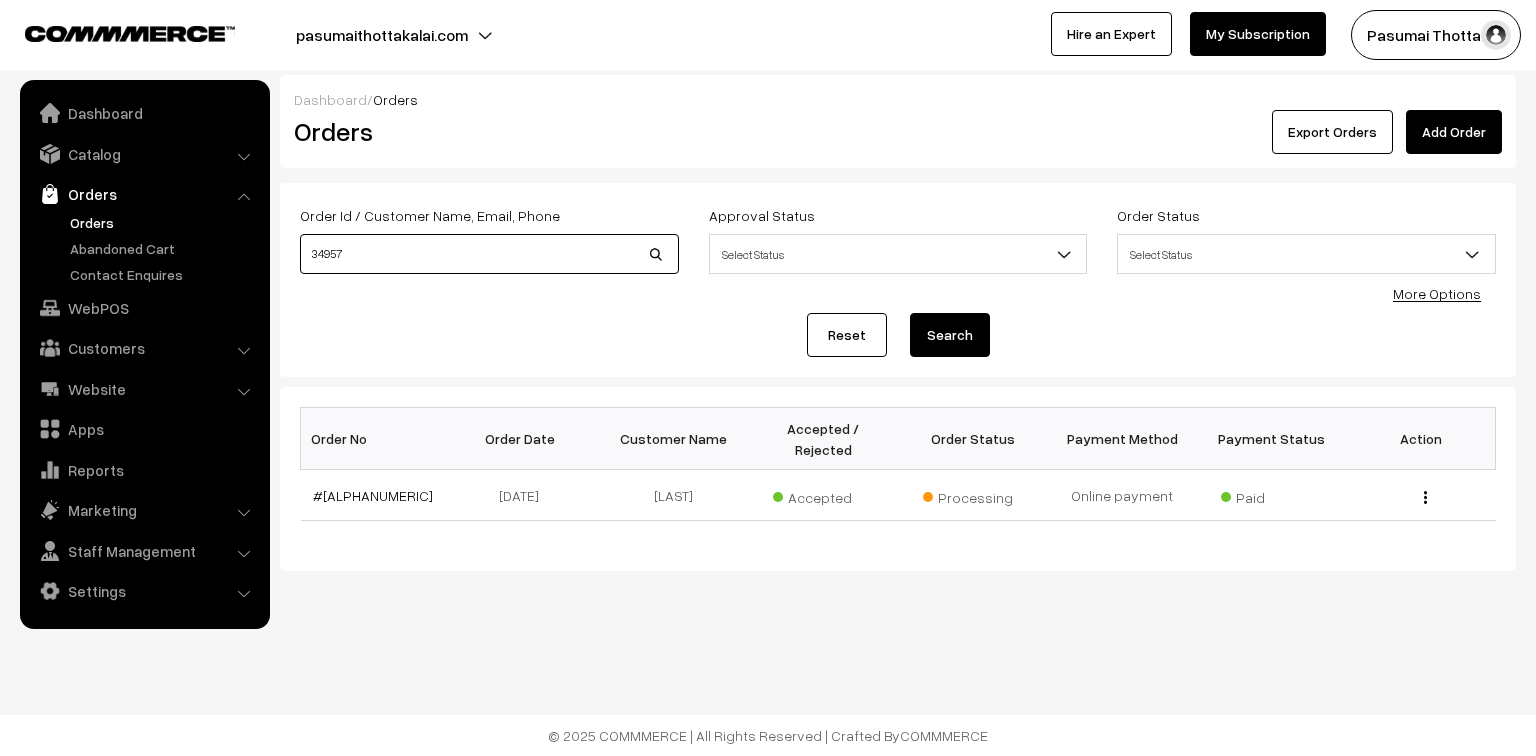 type on "34957" 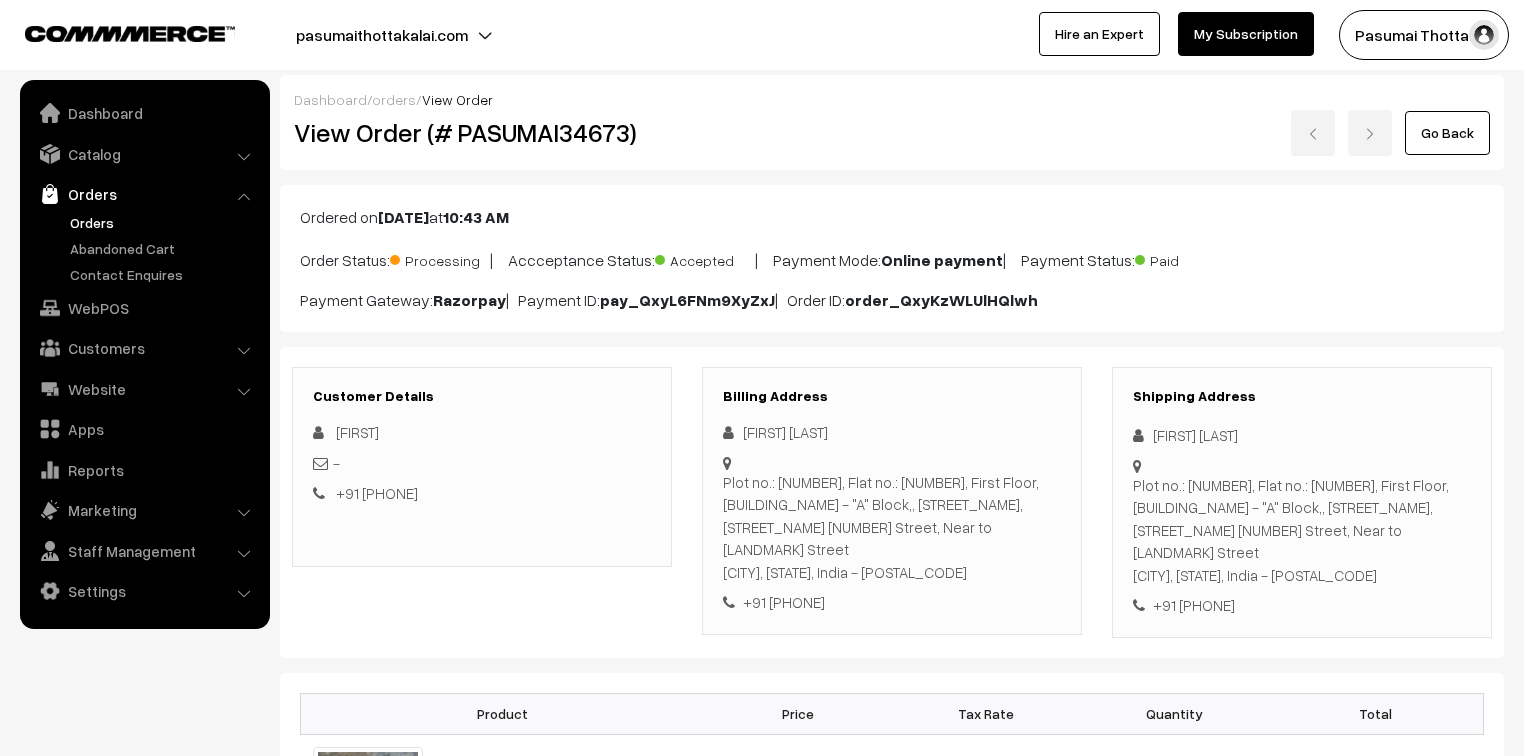scroll, scrollTop: 160, scrollLeft: 0, axis: vertical 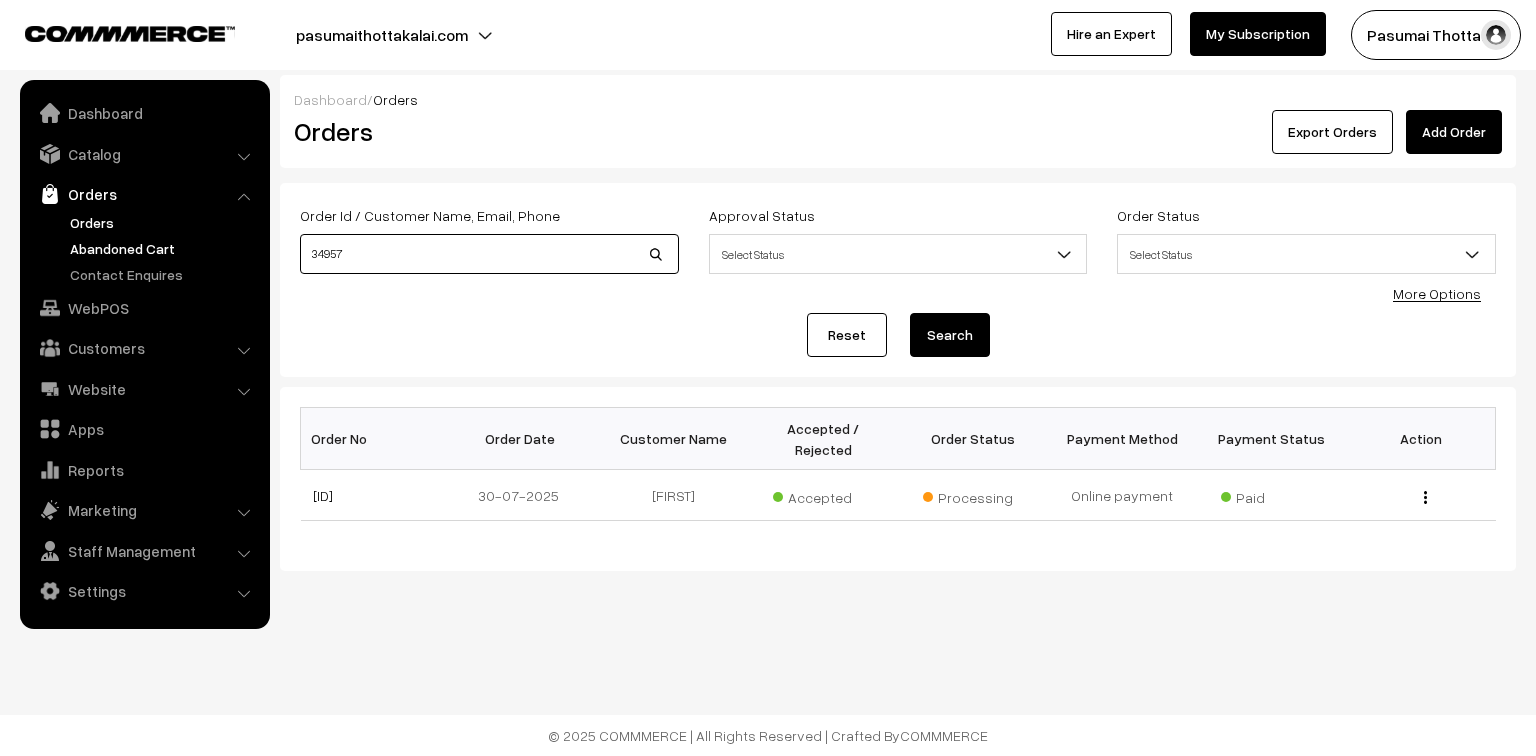 drag, startPoint x: 372, startPoint y: 240, endPoint x: 261, endPoint y: 252, distance: 111.64677 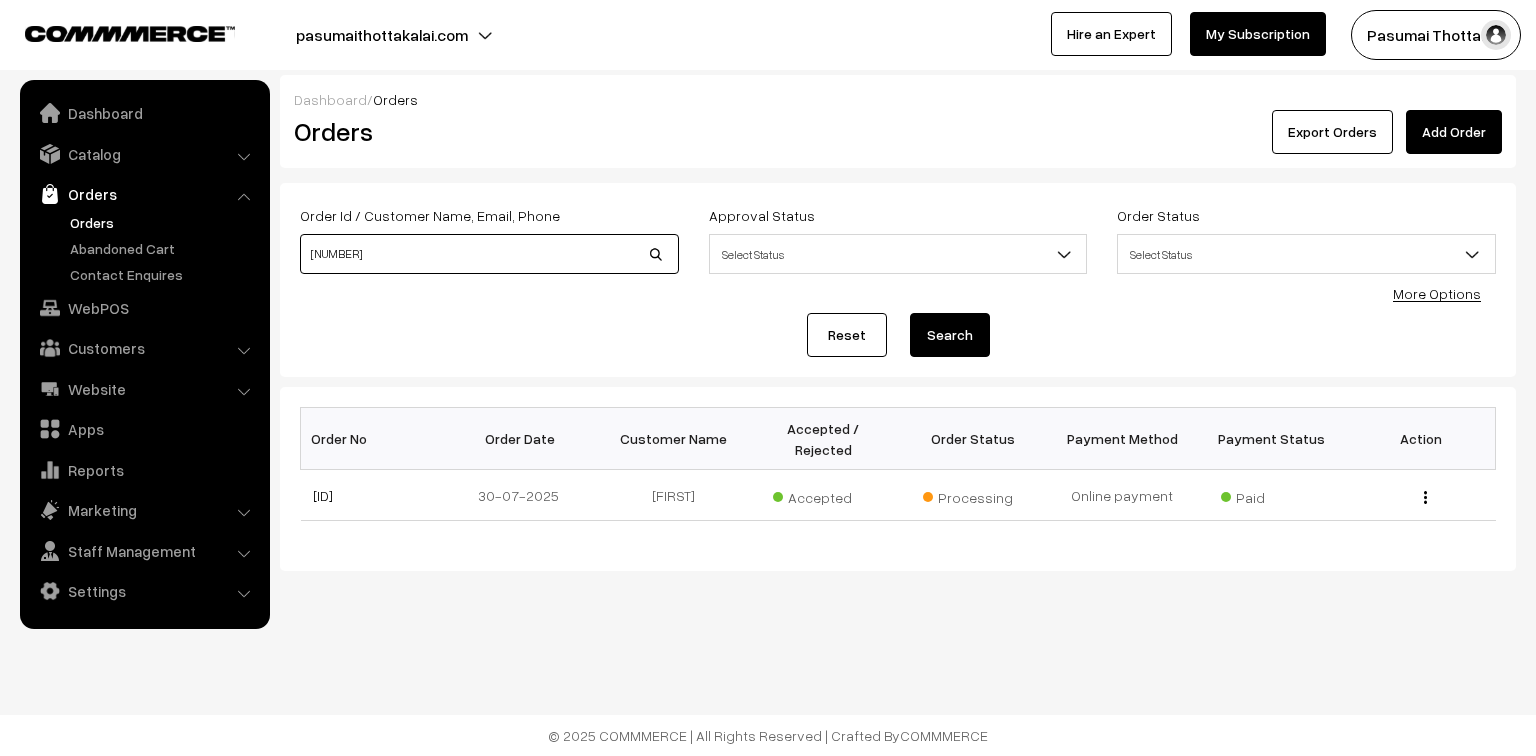 type on "34268" 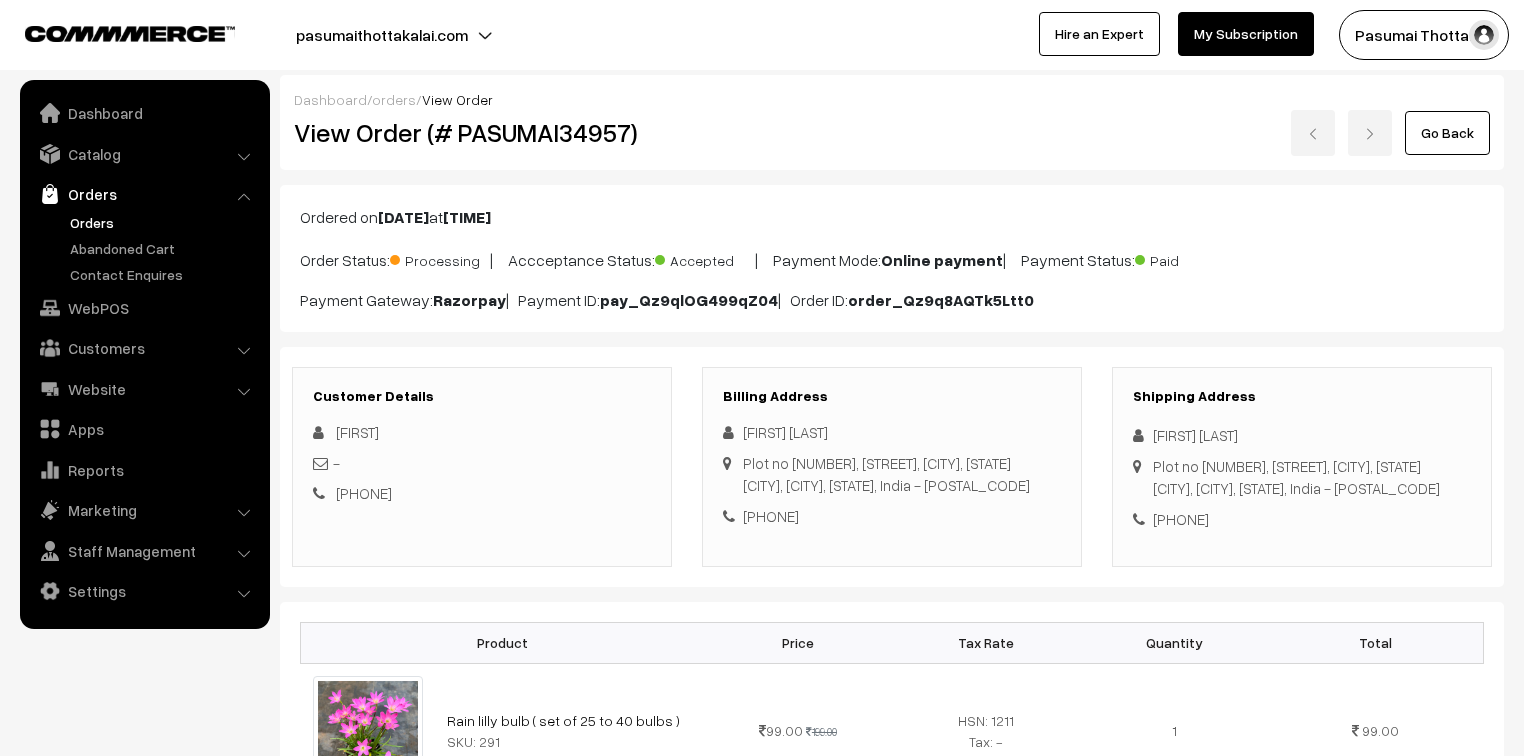 scroll, scrollTop: 0, scrollLeft: 0, axis: both 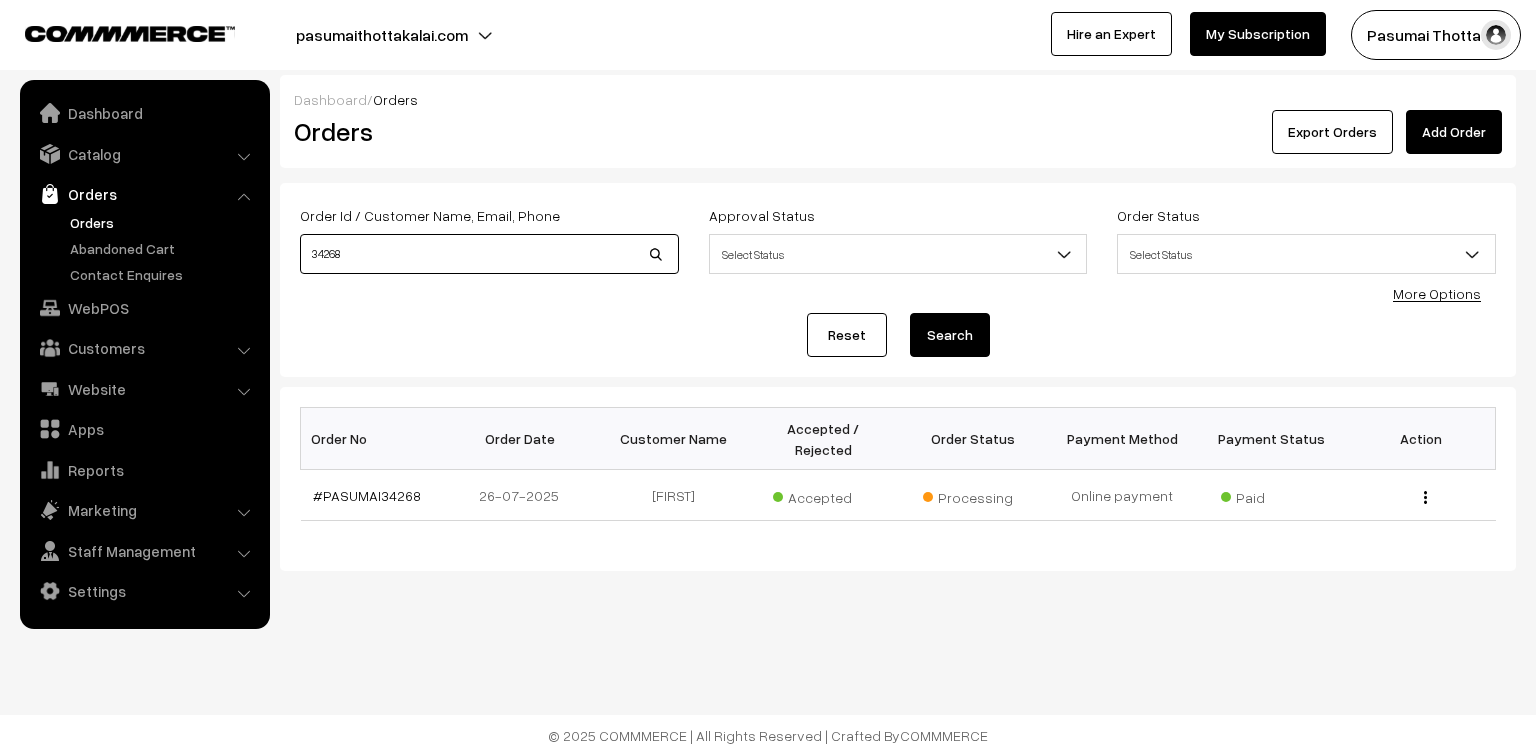 drag, startPoint x: 356, startPoint y: 257, endPoint x: 260, endPoint y: 261, distance: 96.0833 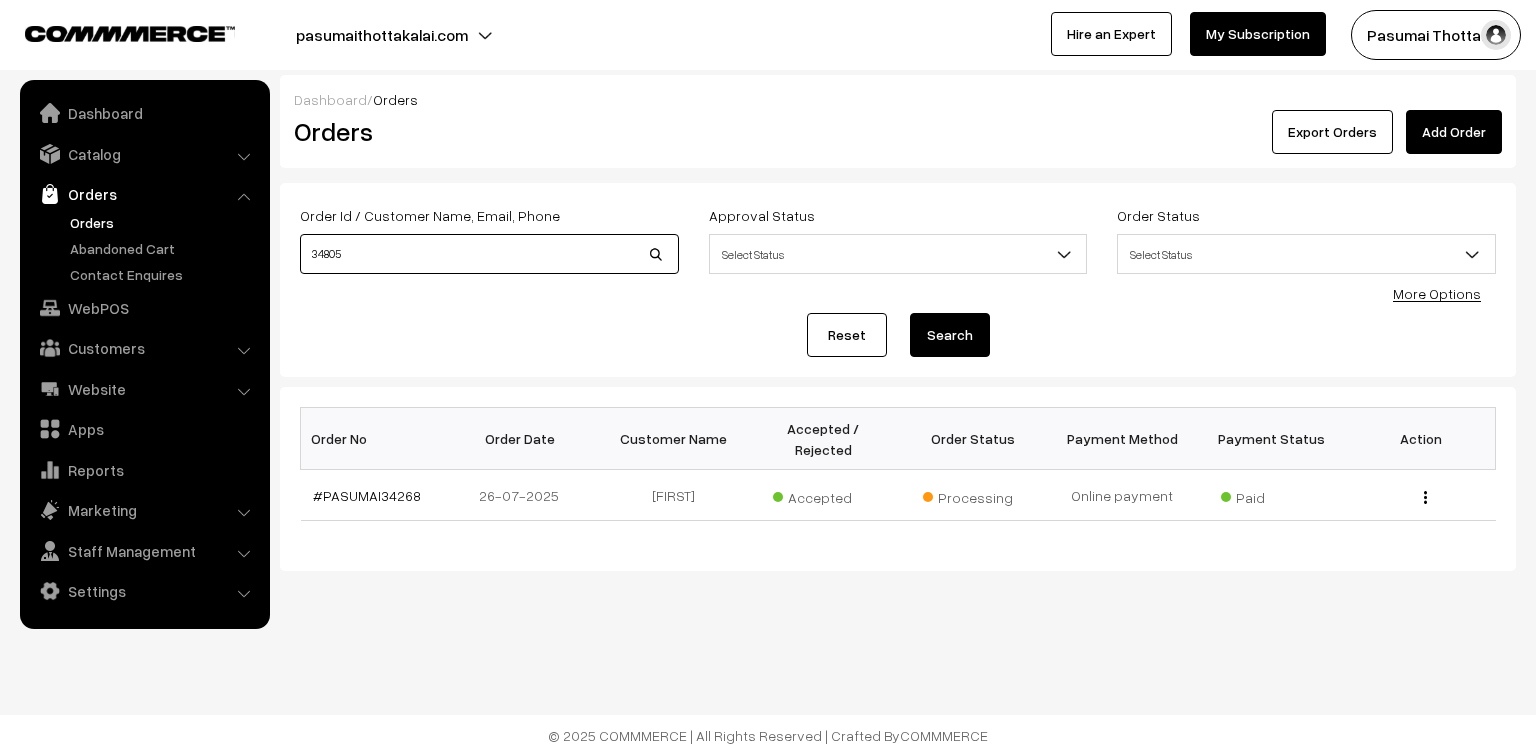 type on "34805" 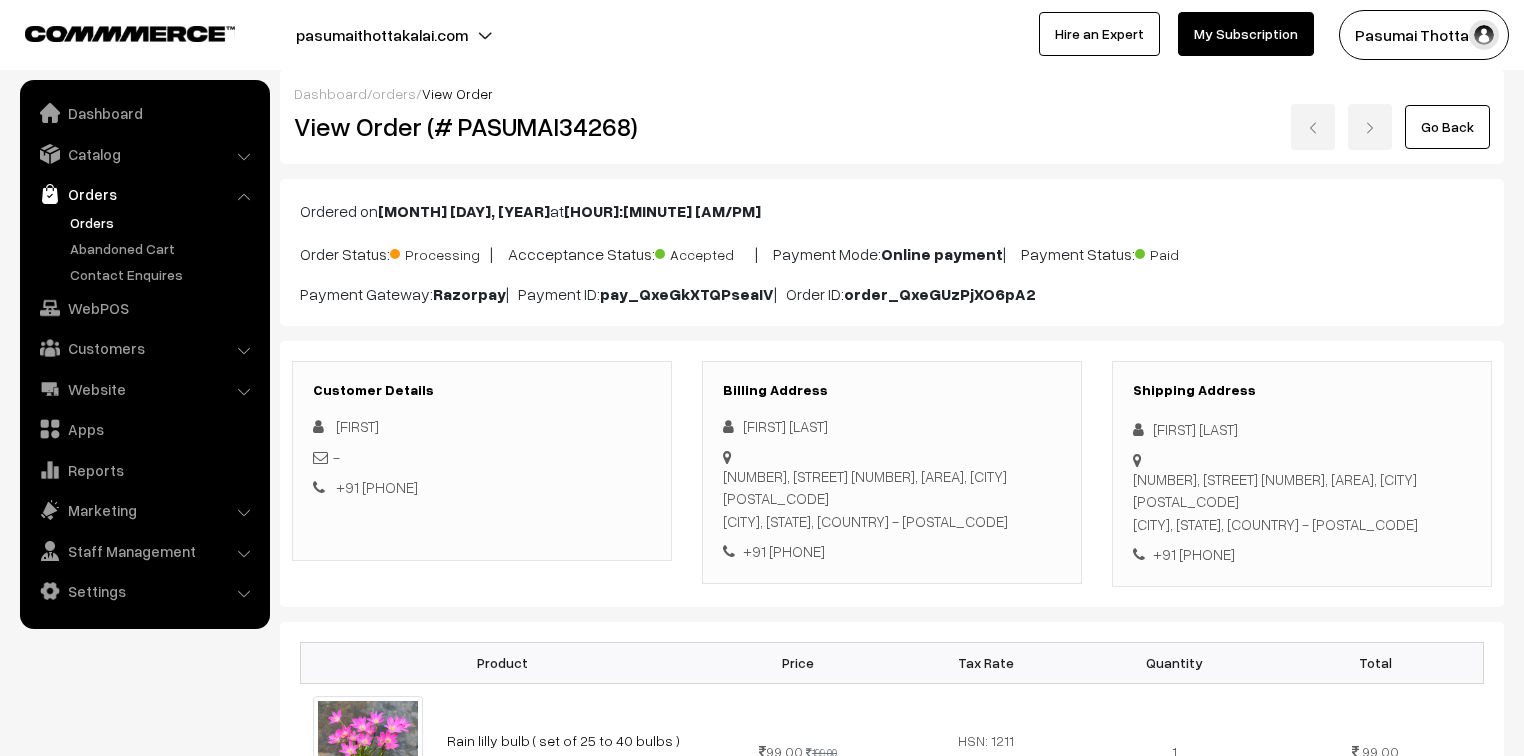 scroll, scrollTop: 0, scrollLeft: 0, axis: both 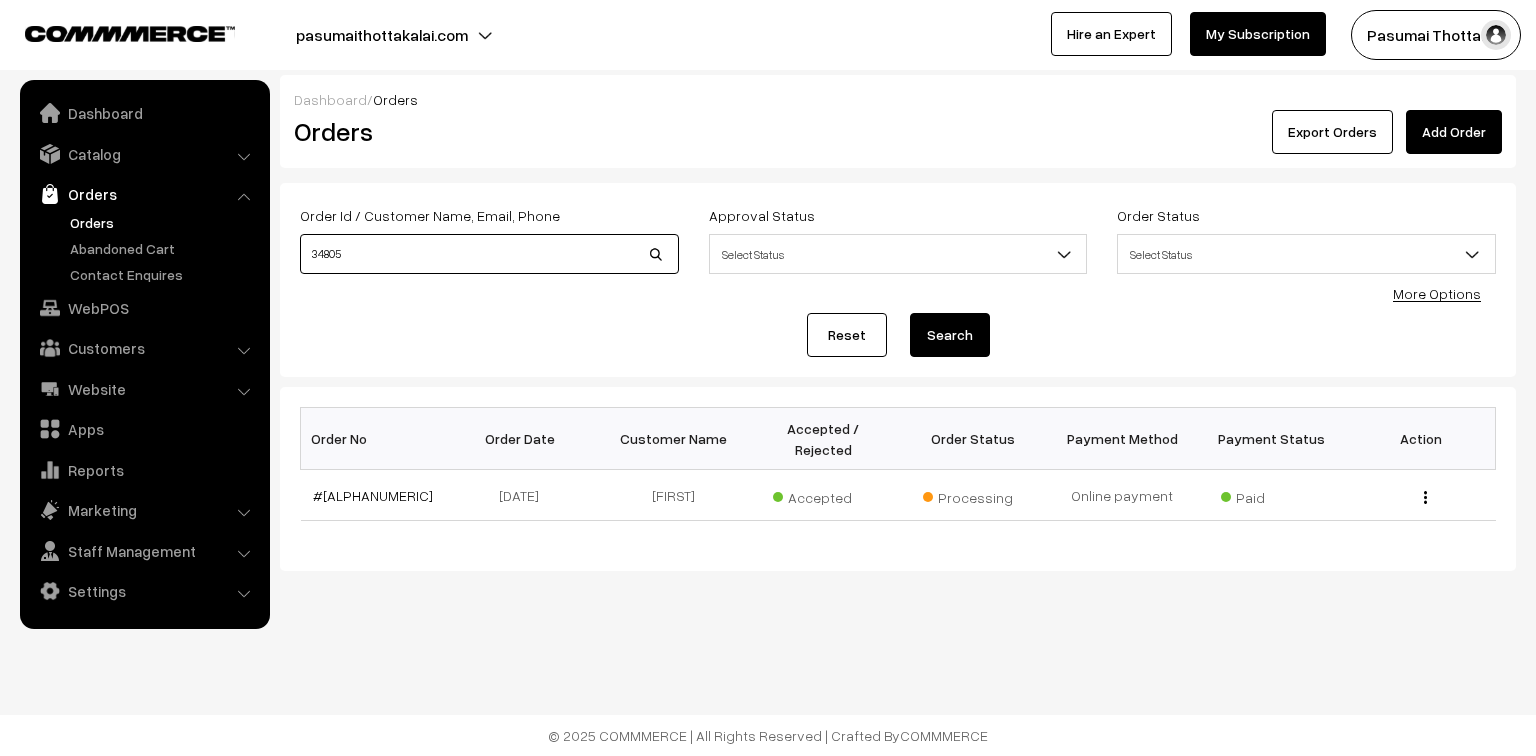 drag, startPoint x: 464, startPoint y: 246, endPoint x: 270, endPoint y: 263, distance: 194.74342 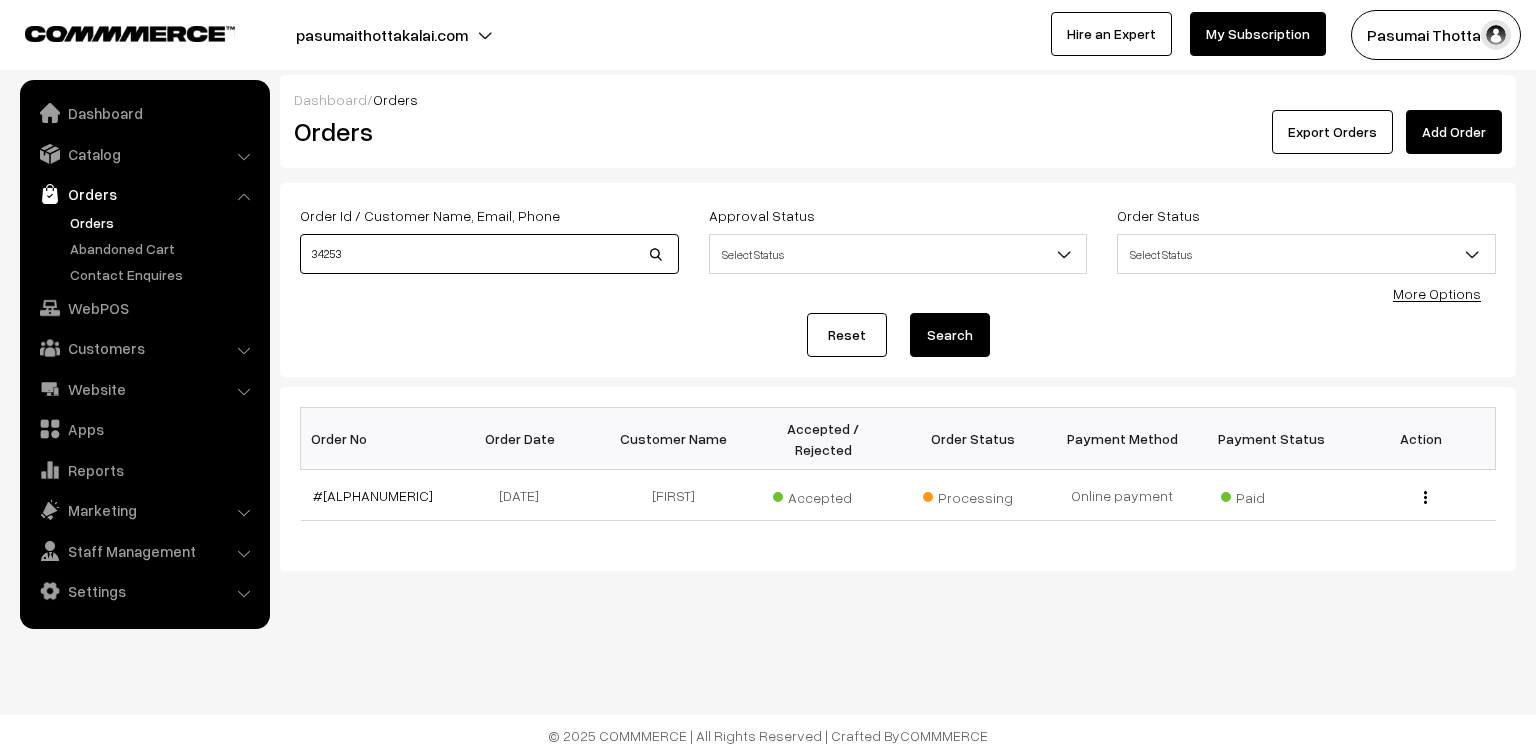 type on "34253" 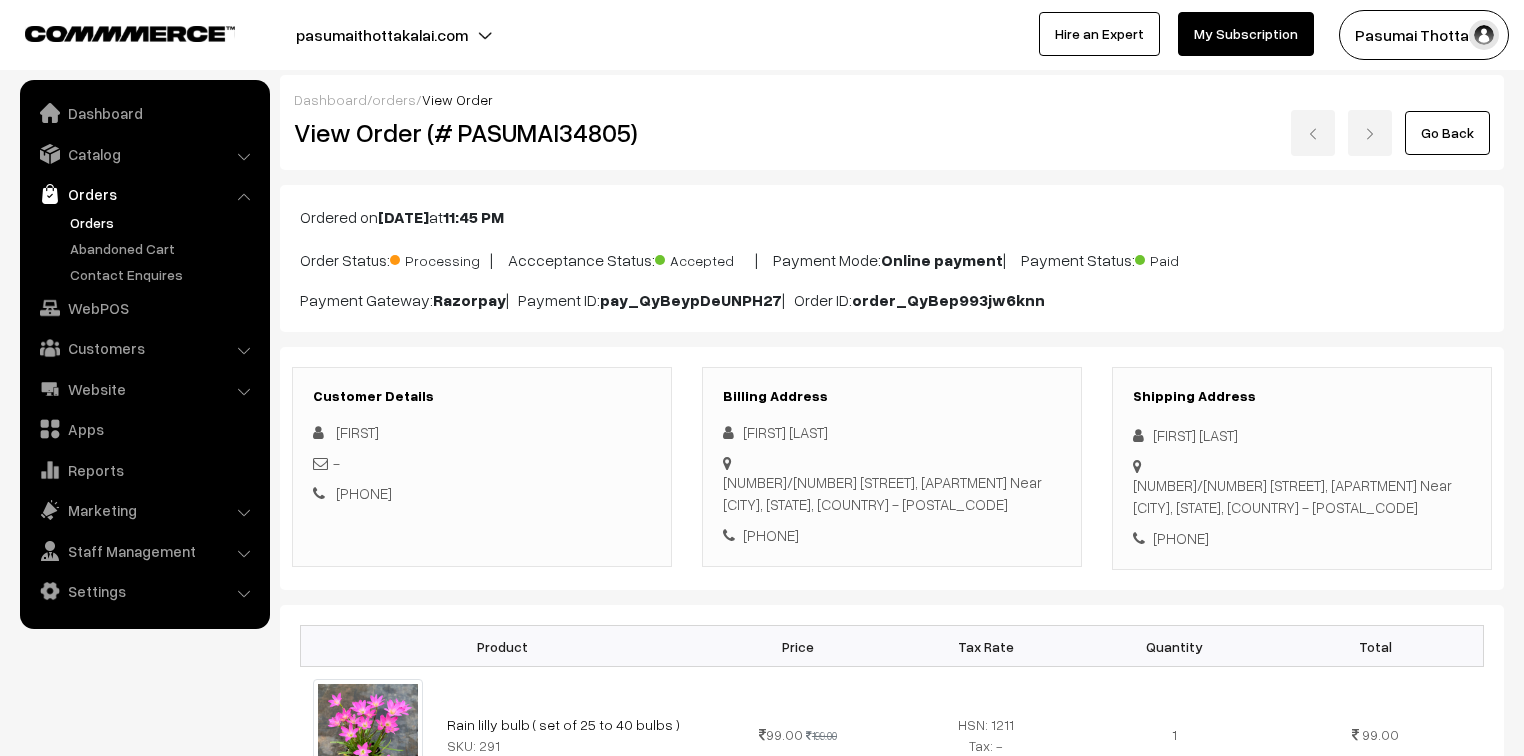 scroll, scrollTop: 240, scrollLeft: 0, axis: vertical 